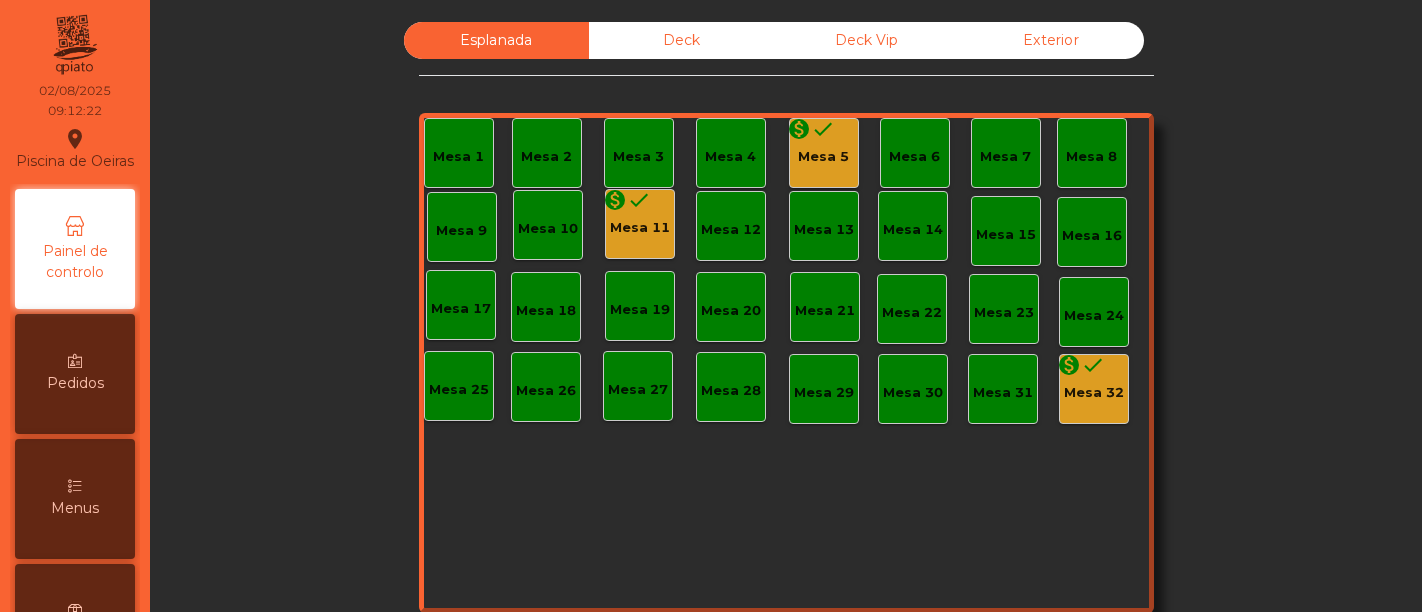 scroll, scrollTop: 0, scrollLeft: 0, axis: both 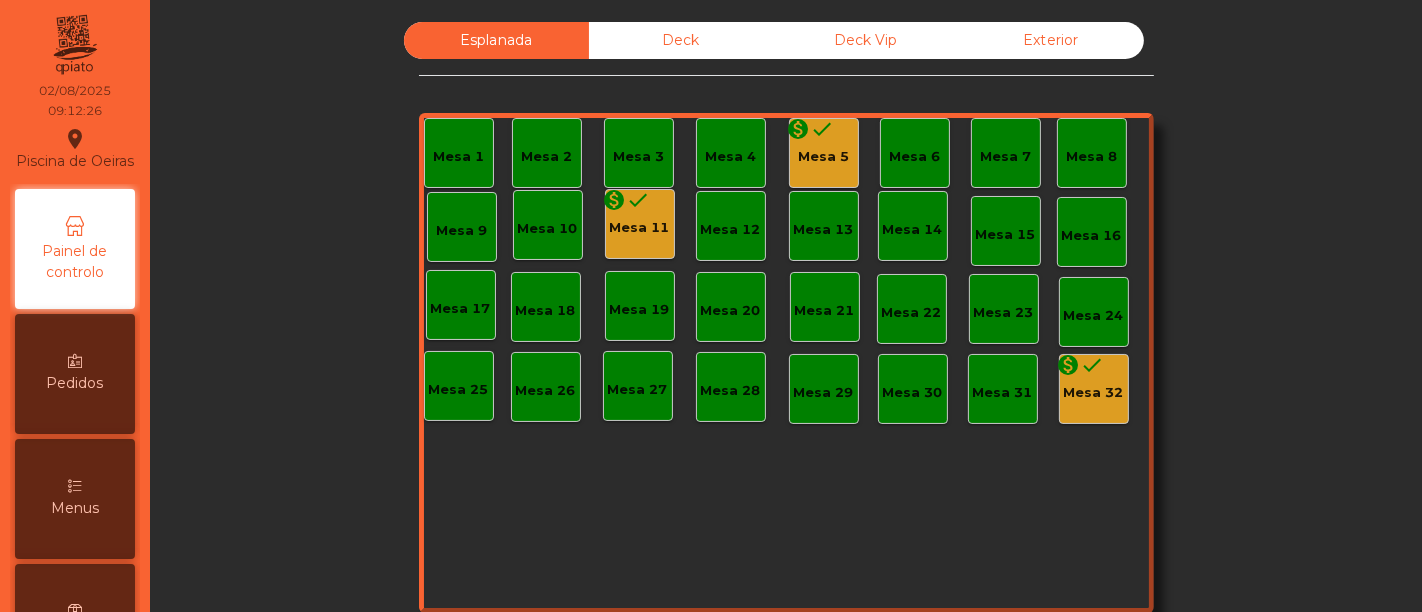 click on "Deck" 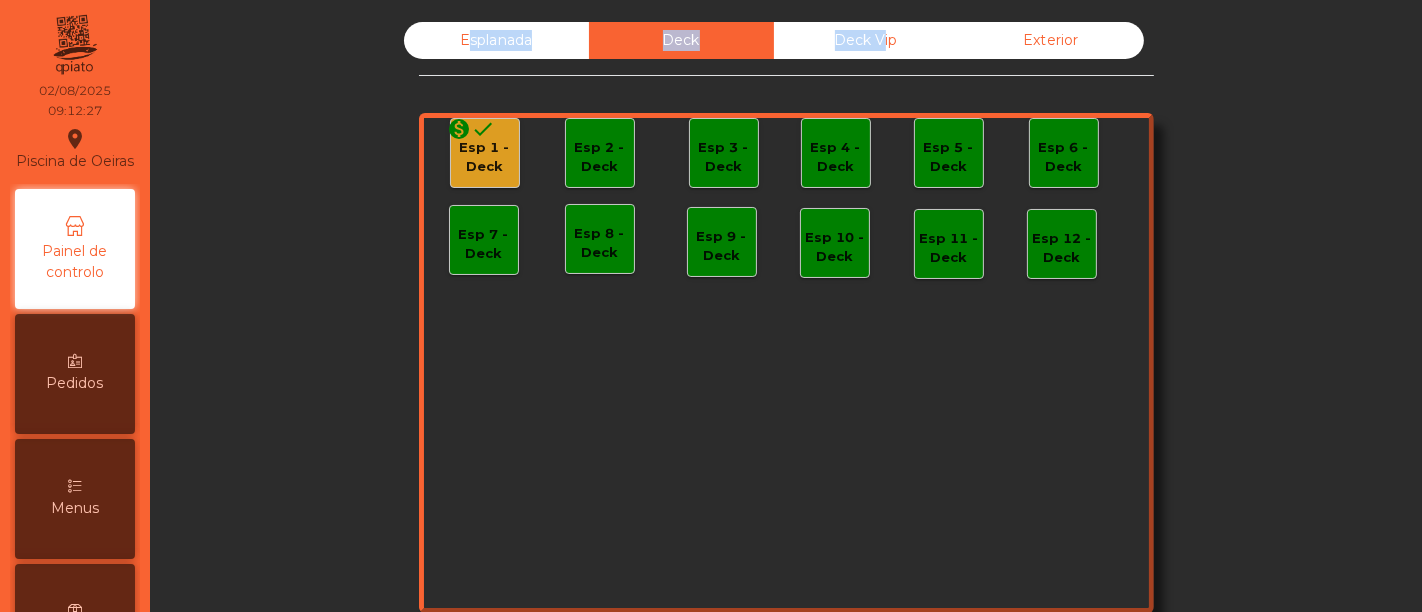 click on "Deck" 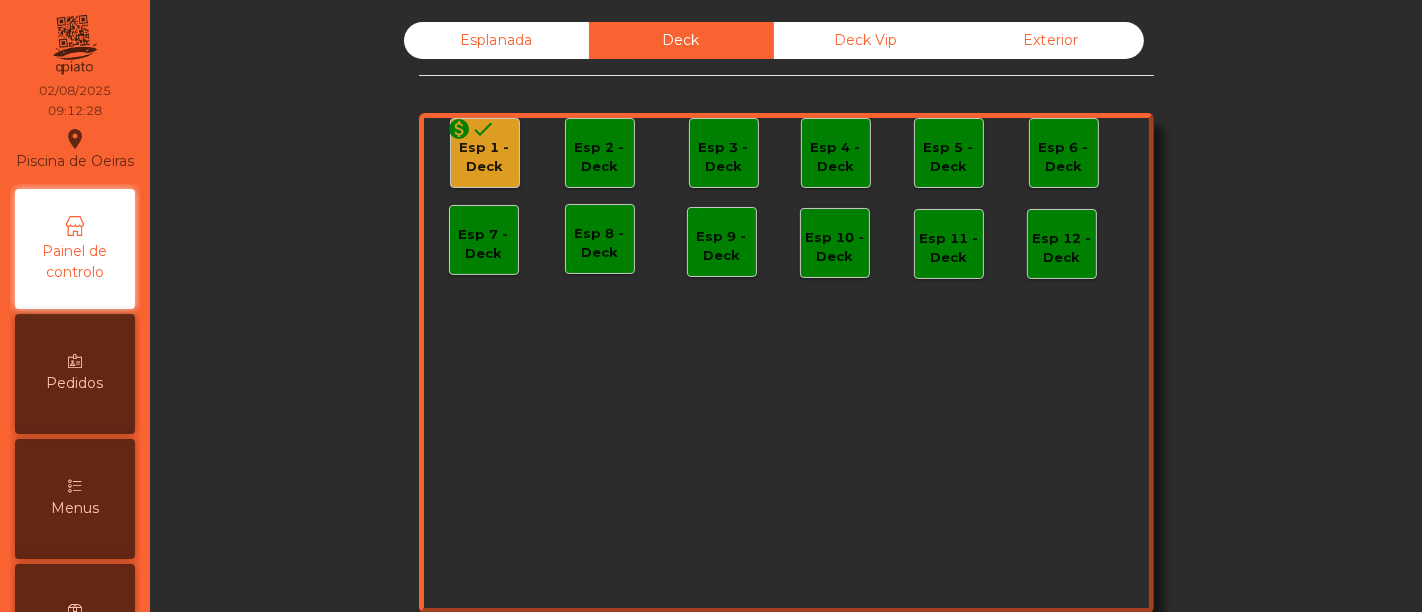 click on "Esp 1 - Deck" 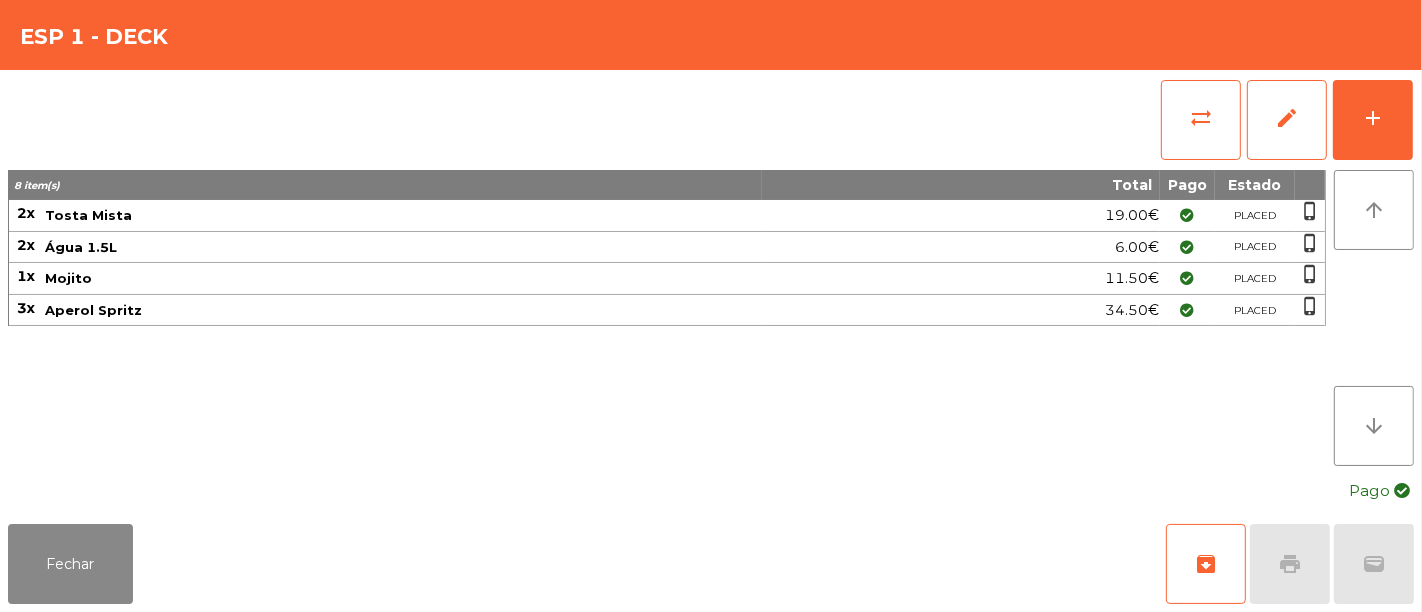 click on "sync_alt   edit   add" 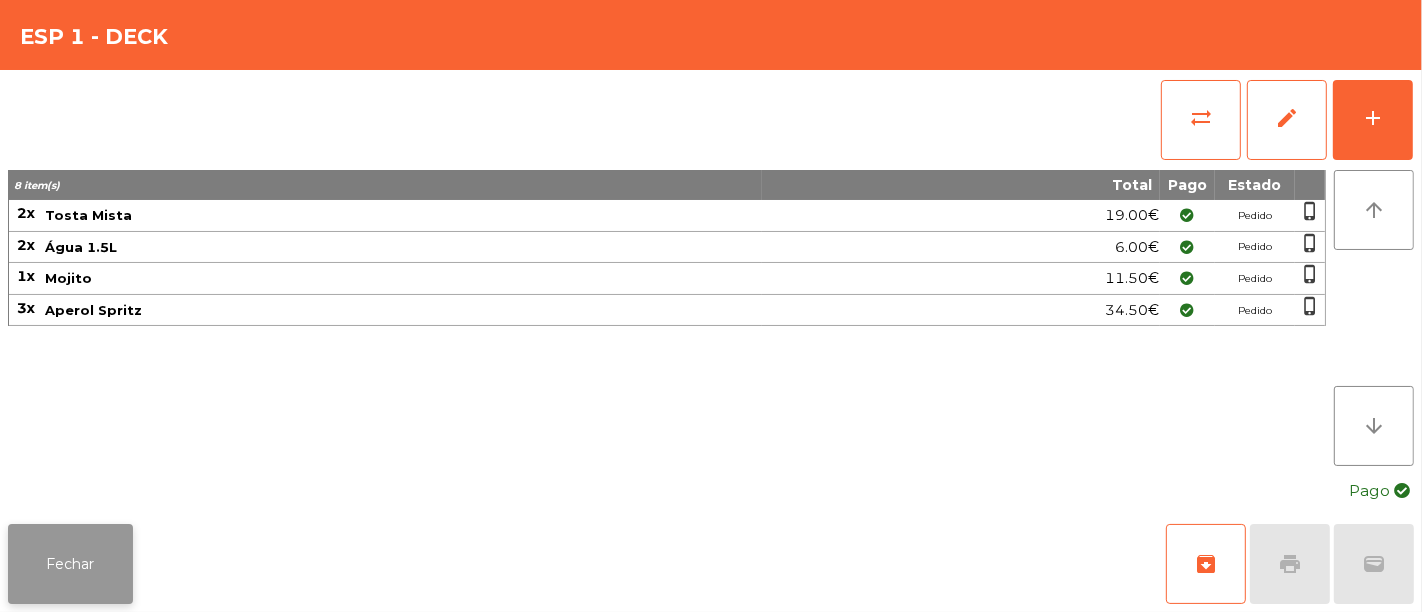 click on "Fechar" 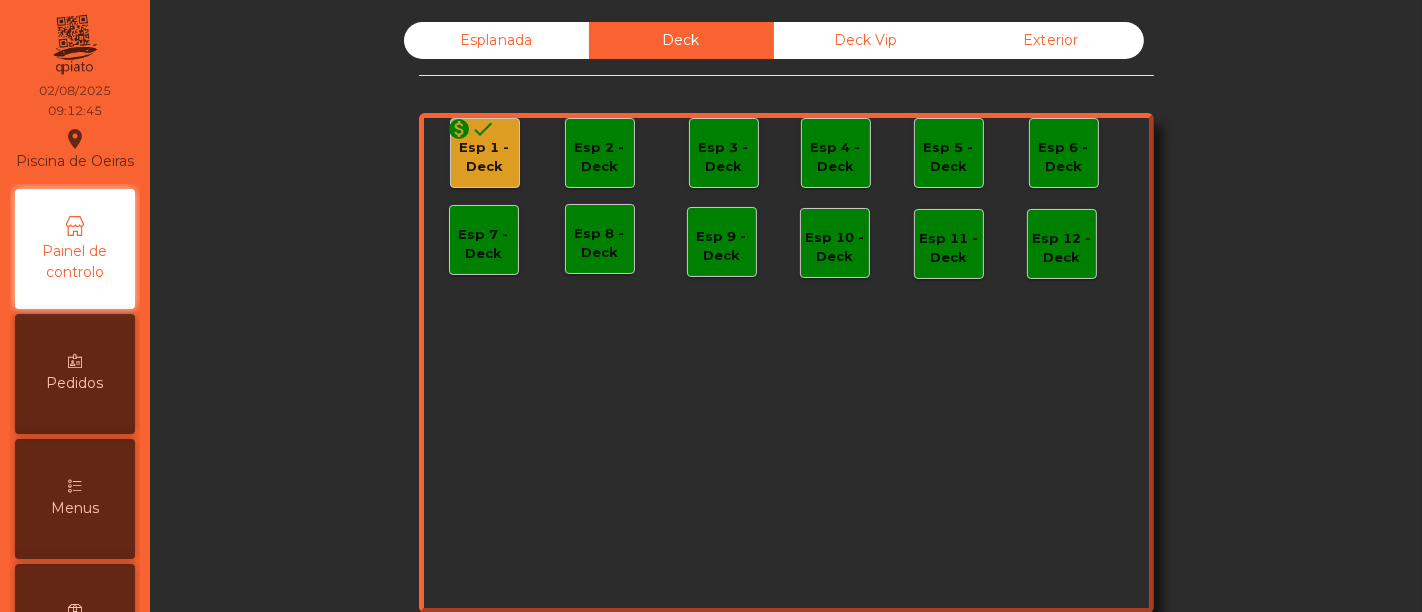 click on "Menus" at bounding box center (75, 499) 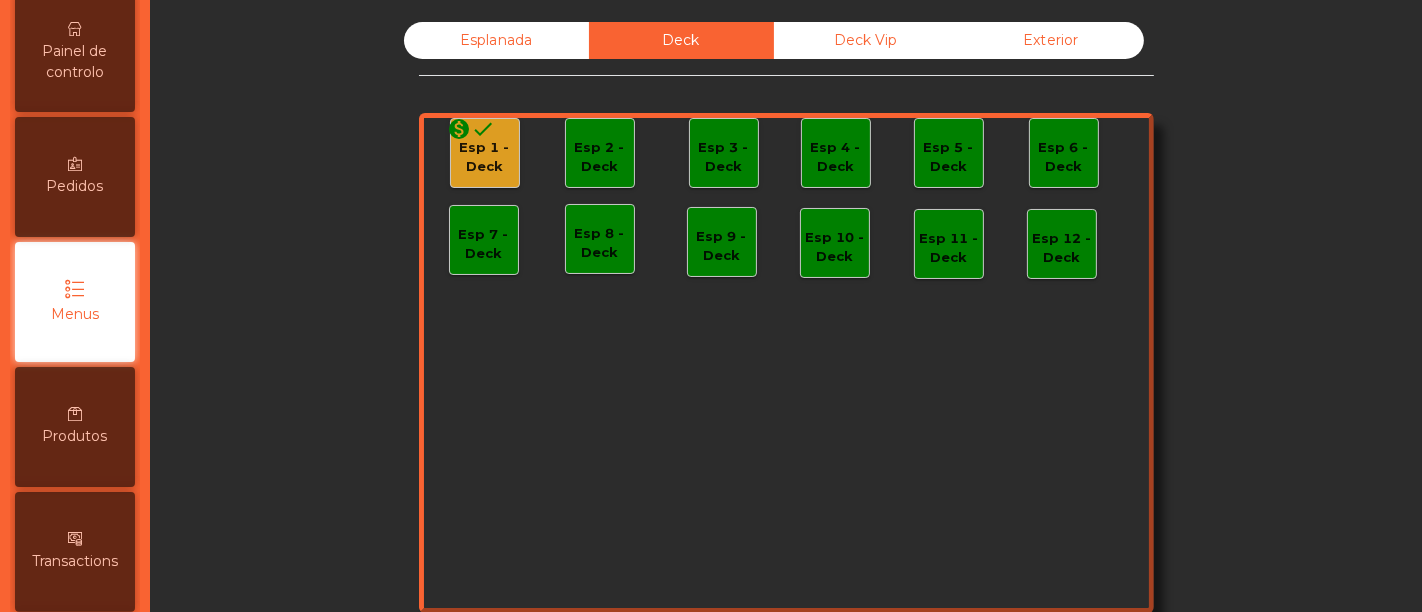scroll, scrollTop: 208, scrollLeft: 0, axis: vertical 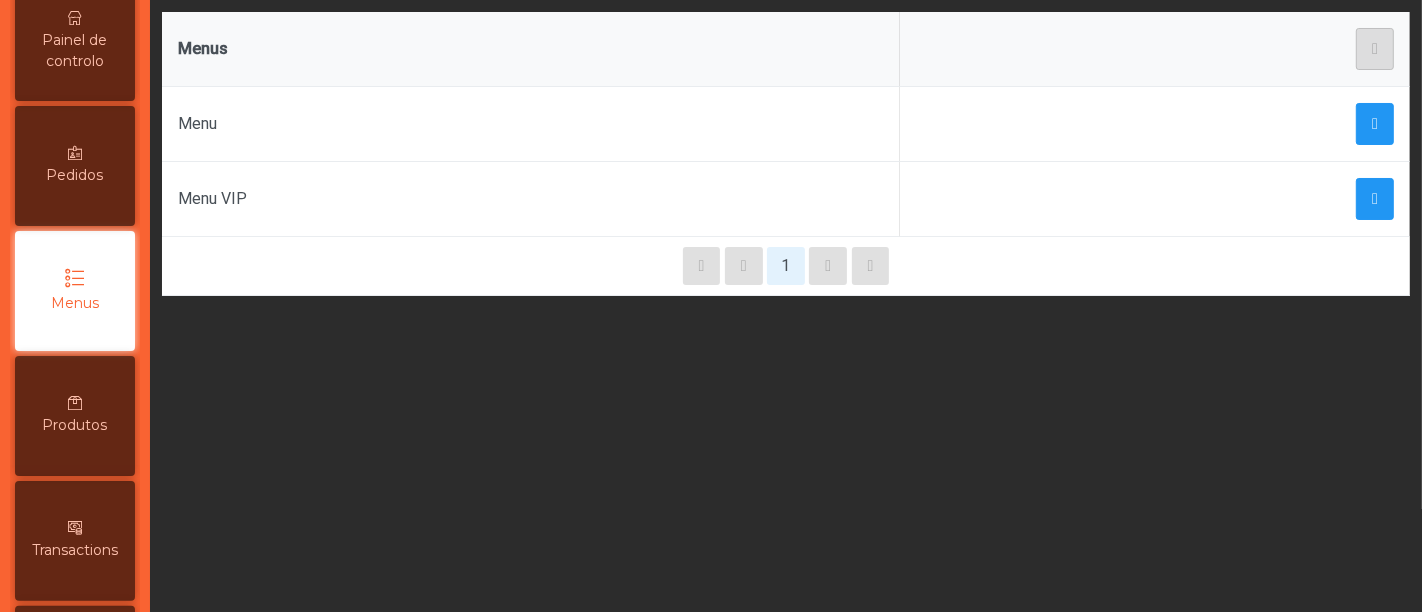 click on "Pedidos" at bounding box center [75, 175] 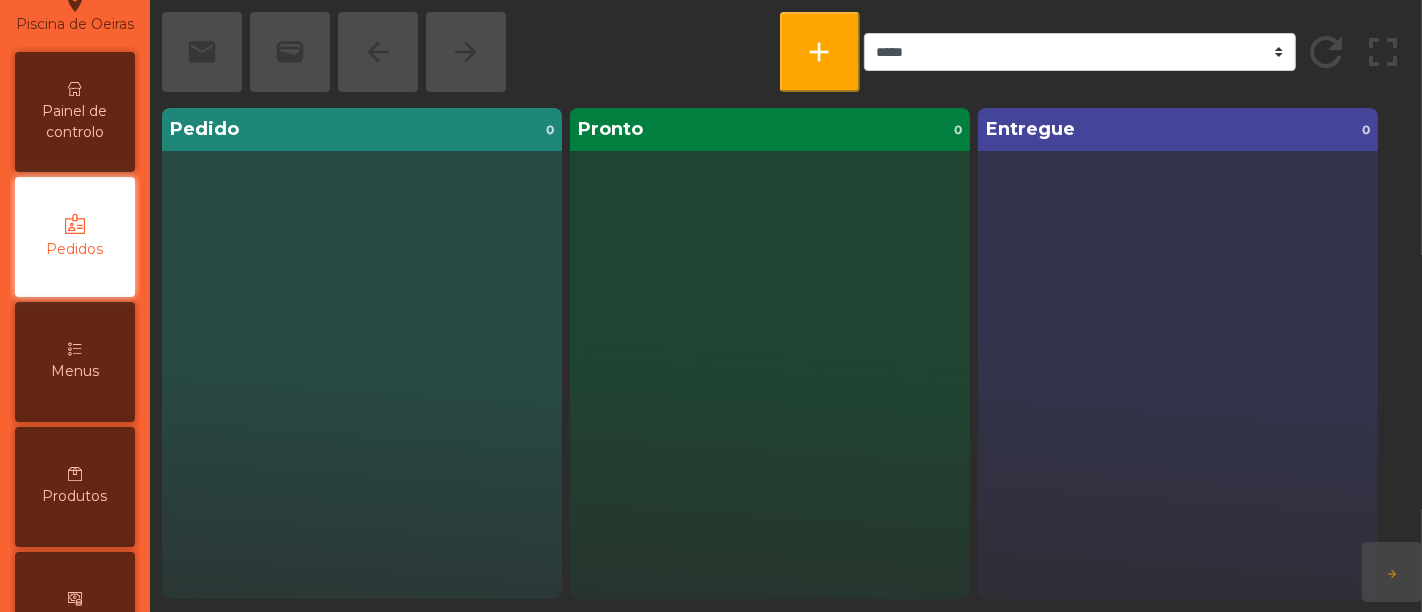 click on "Painel de controlo   Pedidos   Menus   Produtos   Transactions  request_page  Faturação  exit_to_app  Sair" at bounding box center [75, 487] 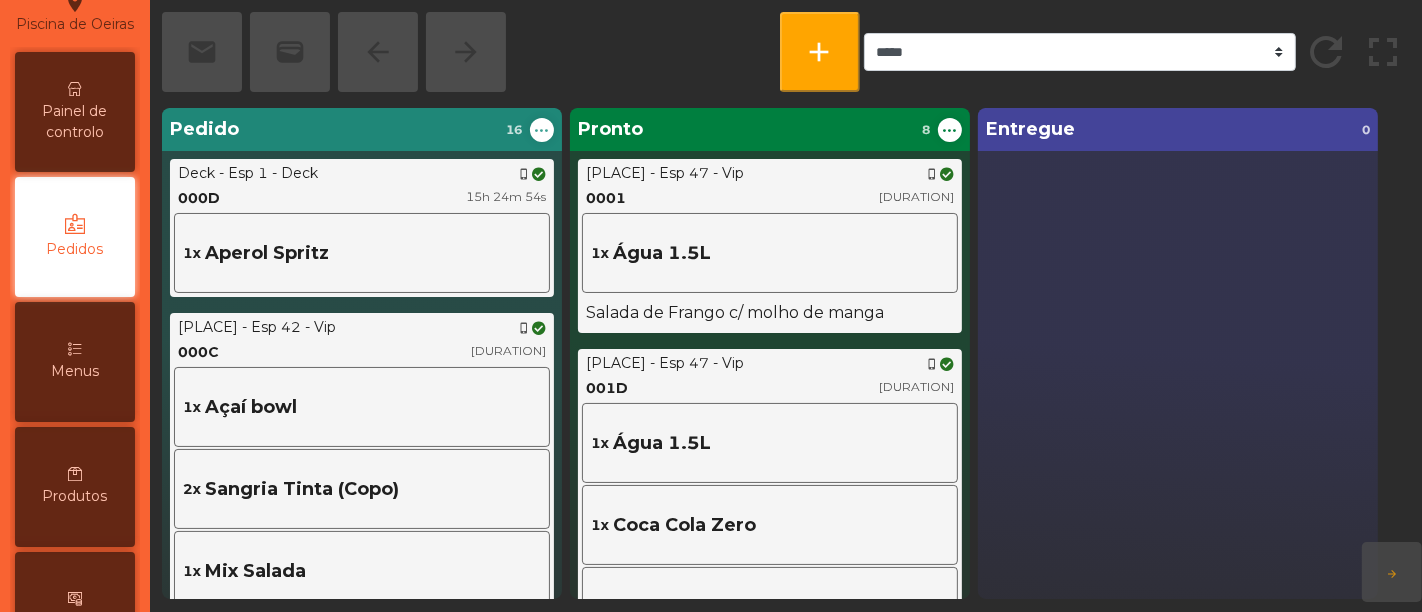 scroll, scrollTop: 83, scrollLeft: 0, axis: vertical 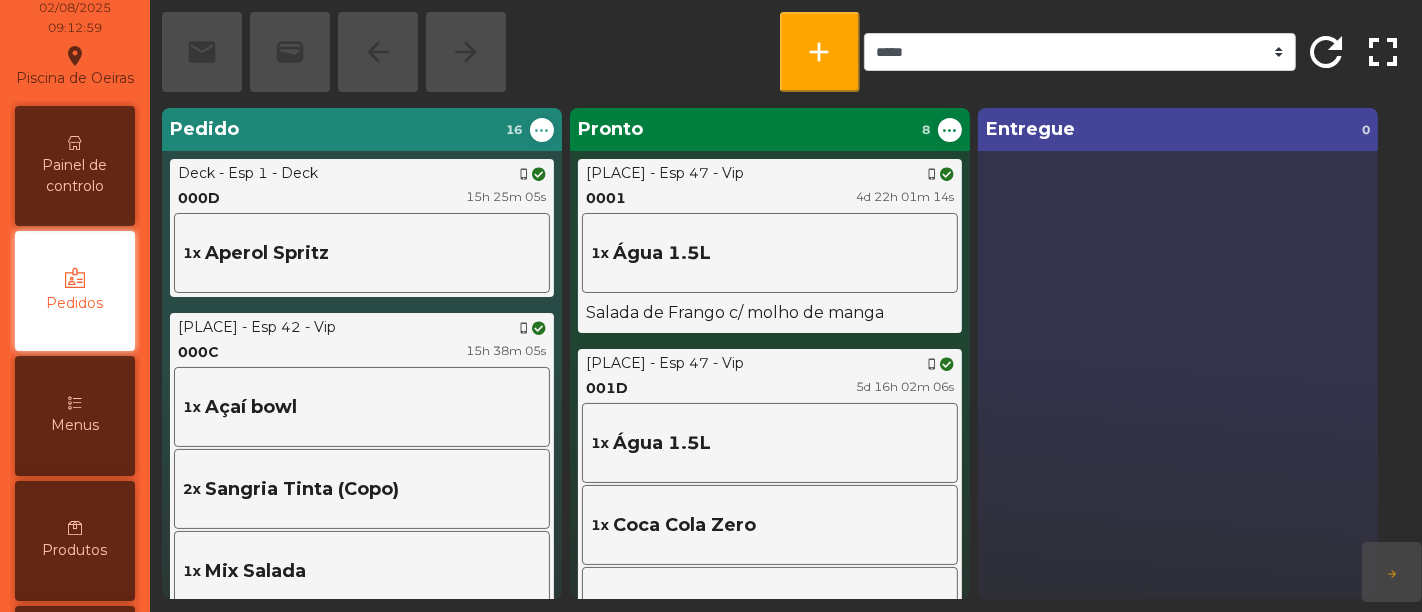 click on "arrow_forward" 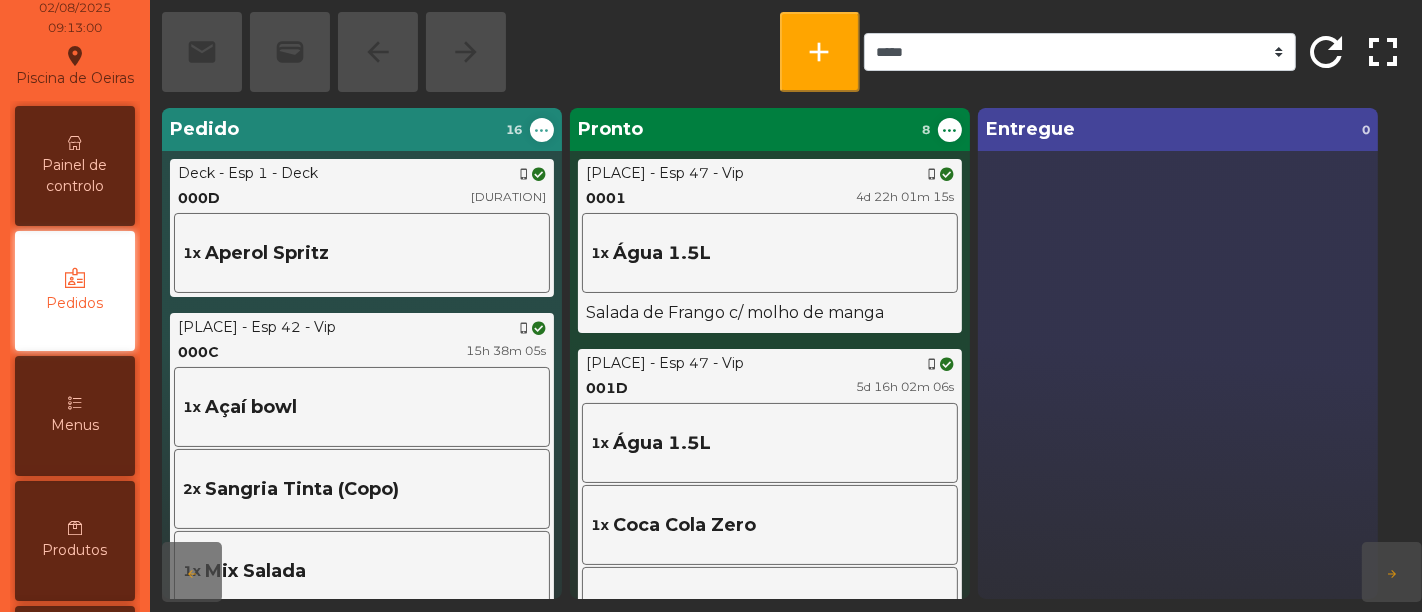 scroll, scrollTop: 0, scrollLeft: 2, axis: horizontal 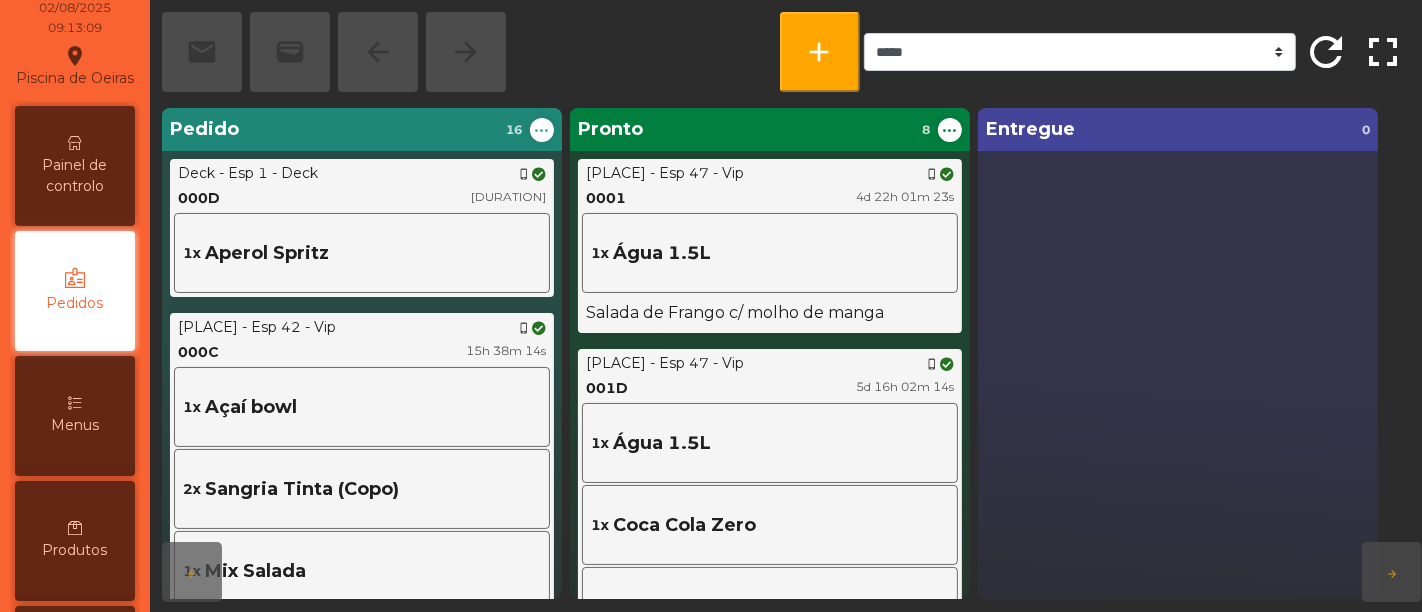 click on "1x [PRODUCT]" 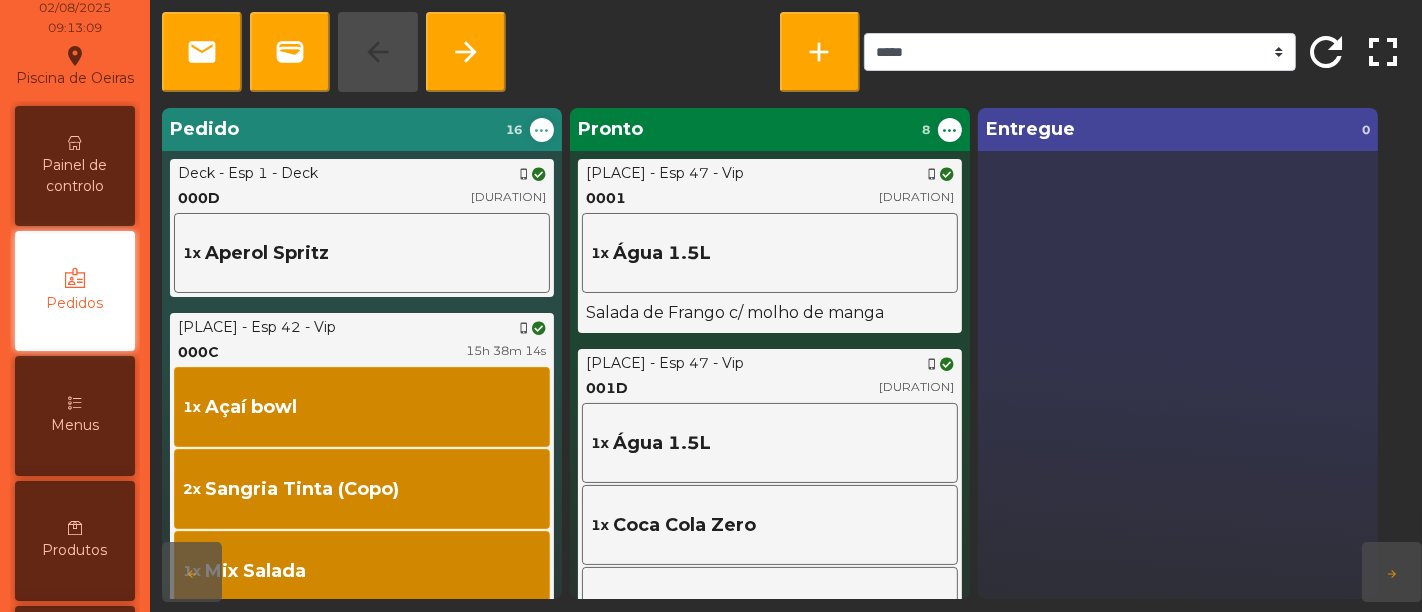 scroll, scrollTop: 15, scrollLeft: 0, axis: vertical 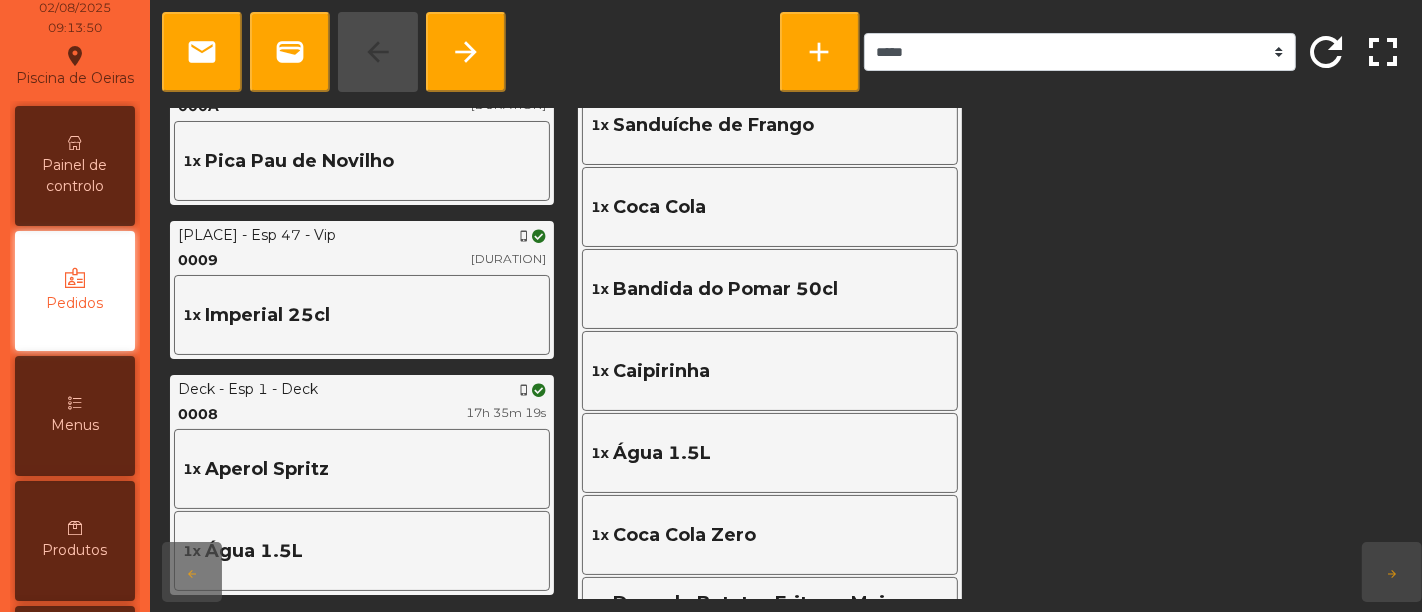 click on "Painel de controlo" at bounding box center [75, 176] 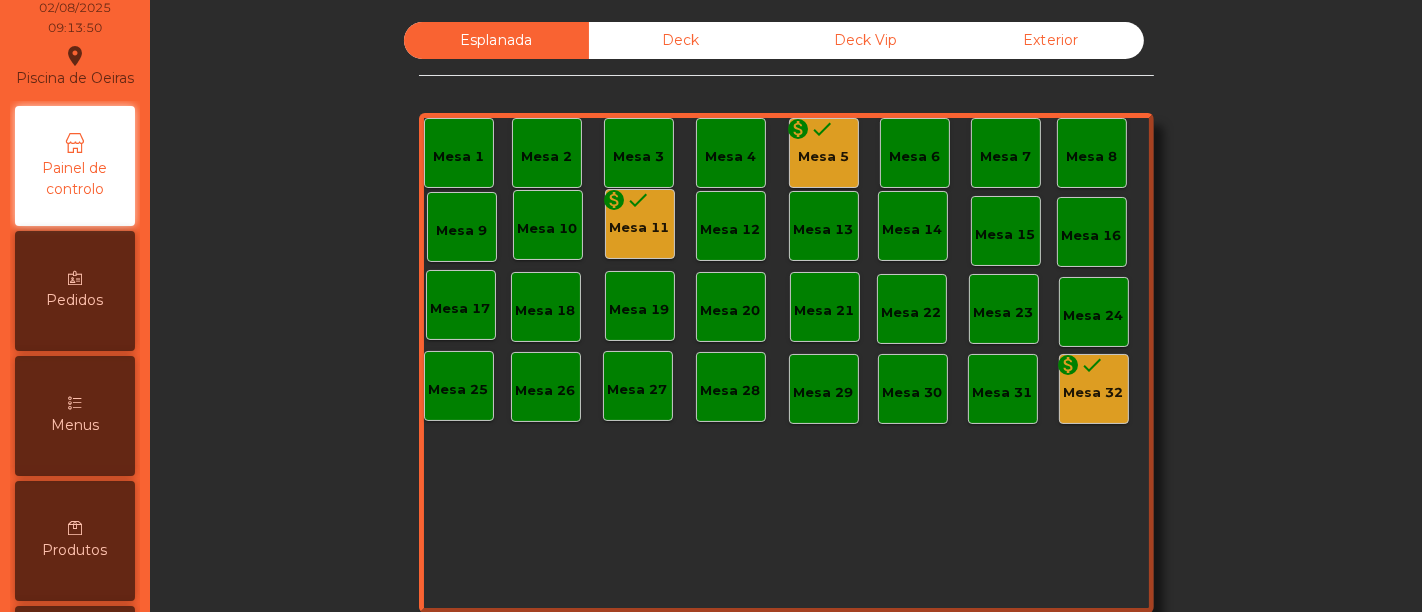 scroll, scrollTop: 20, scrollLeft: 0, axis: vertical 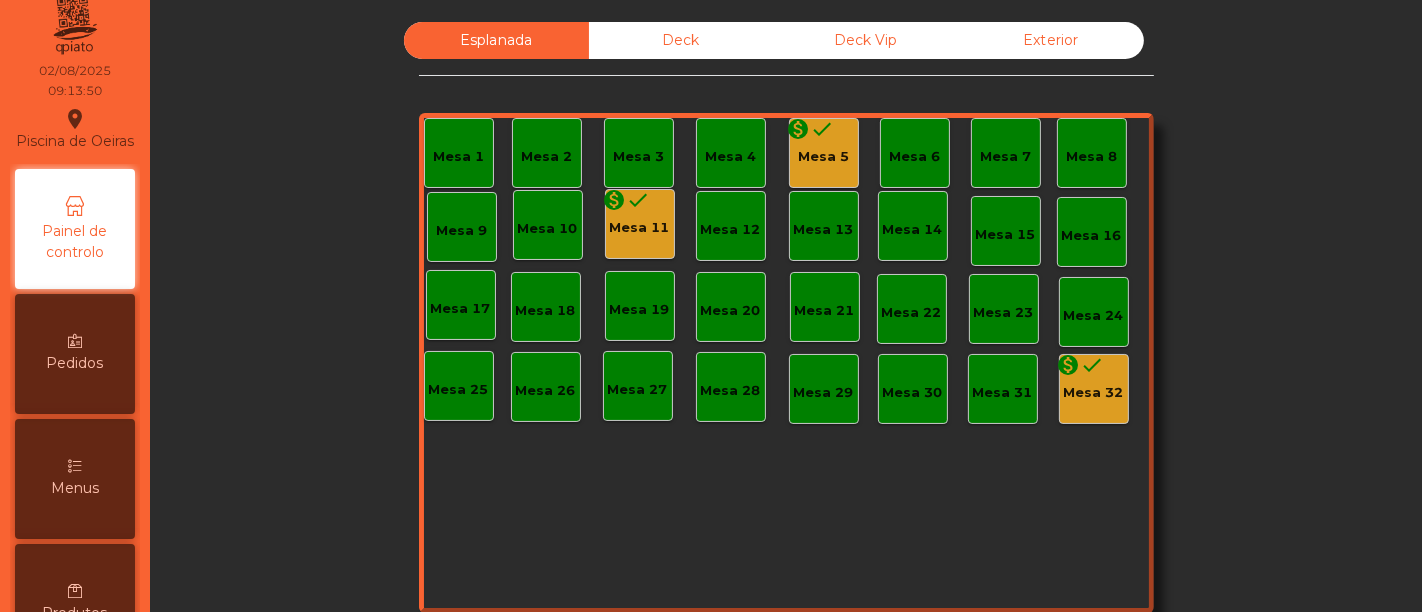 click on "Painel de controlo" at bounding box center [75, 229] 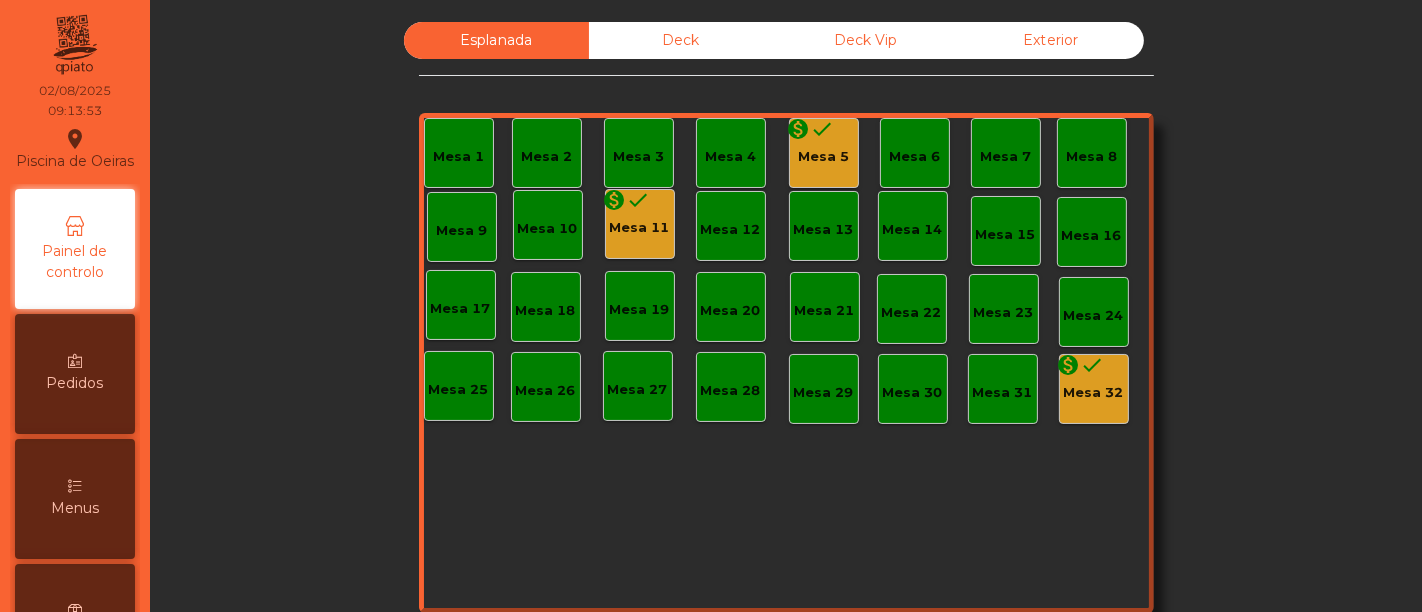 click on "done" 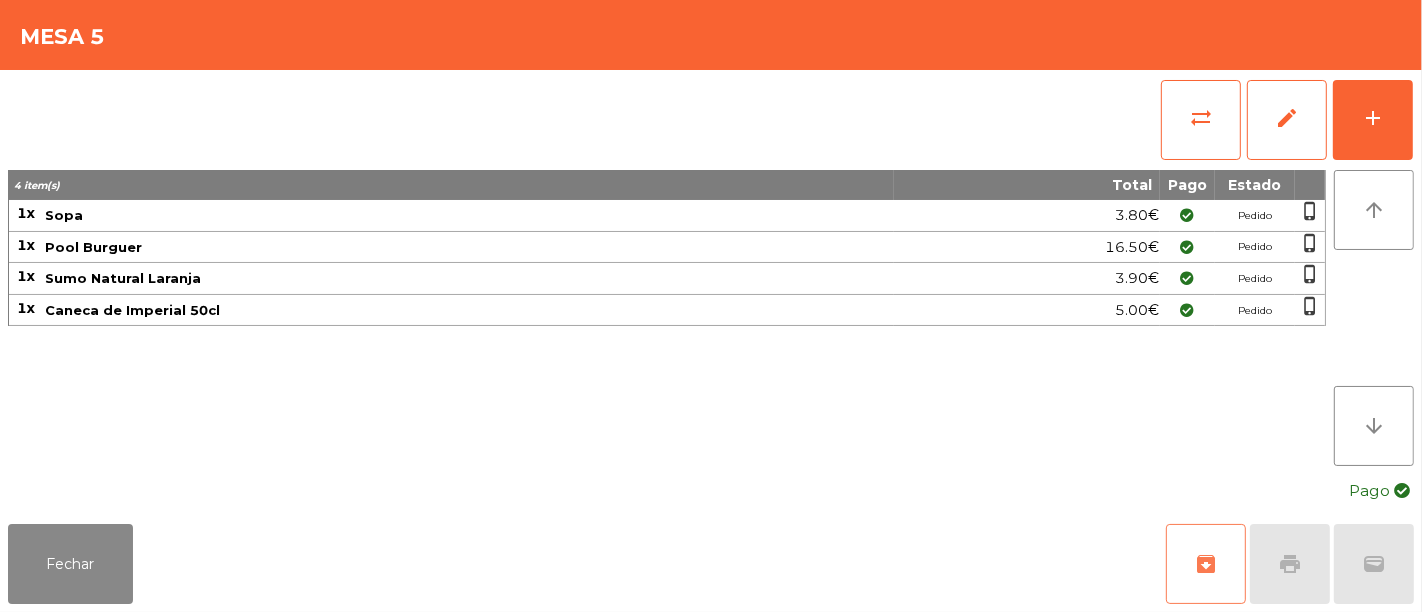 click on "archive" 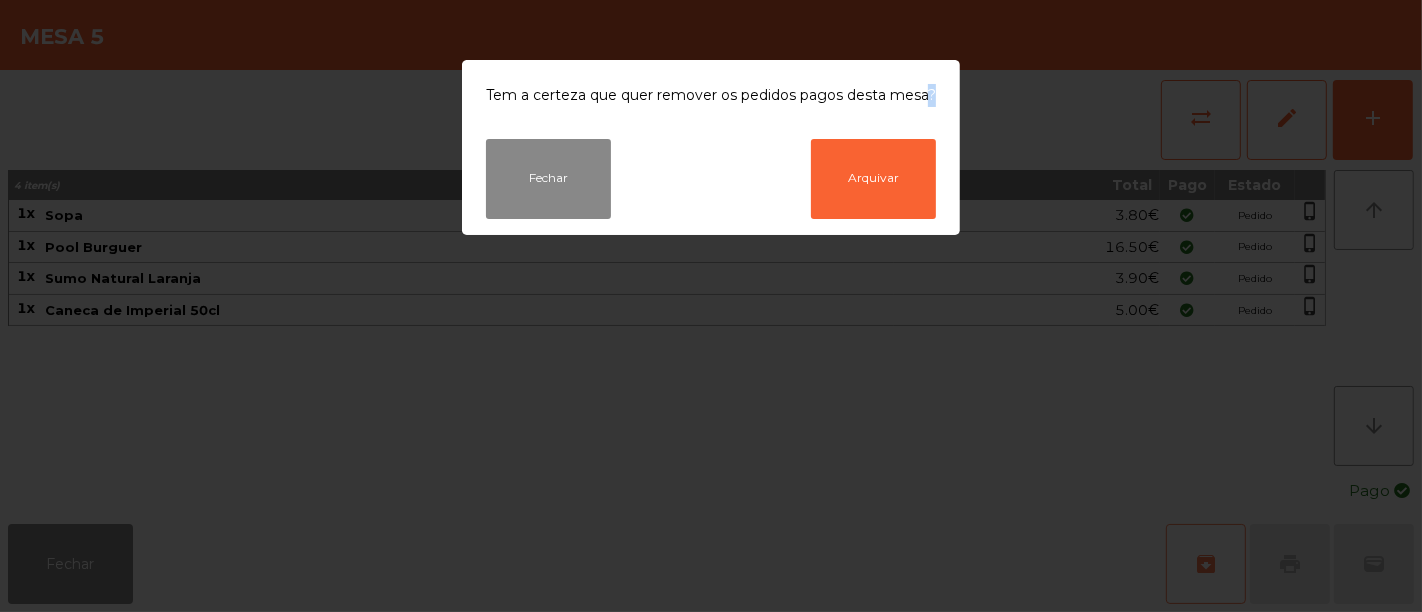 click on "Tem a certeza que quer remover os pedidos pagos desta mesa?  Fechar   Arquivar" 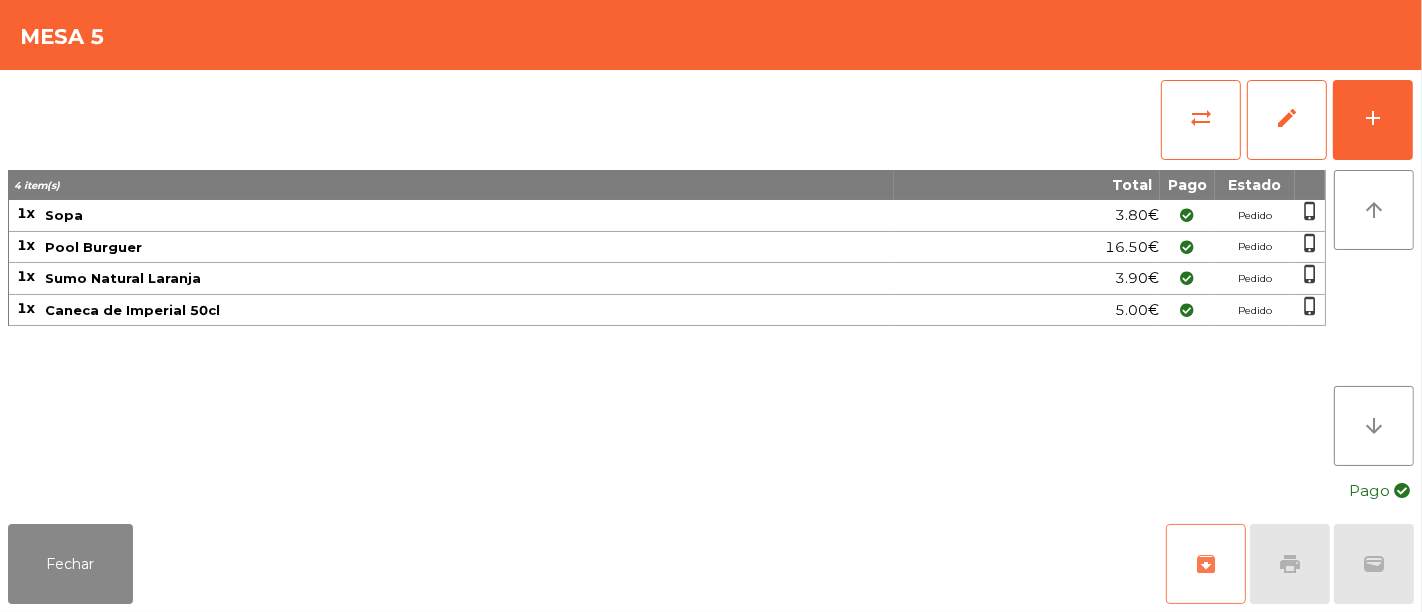 click on "archive" 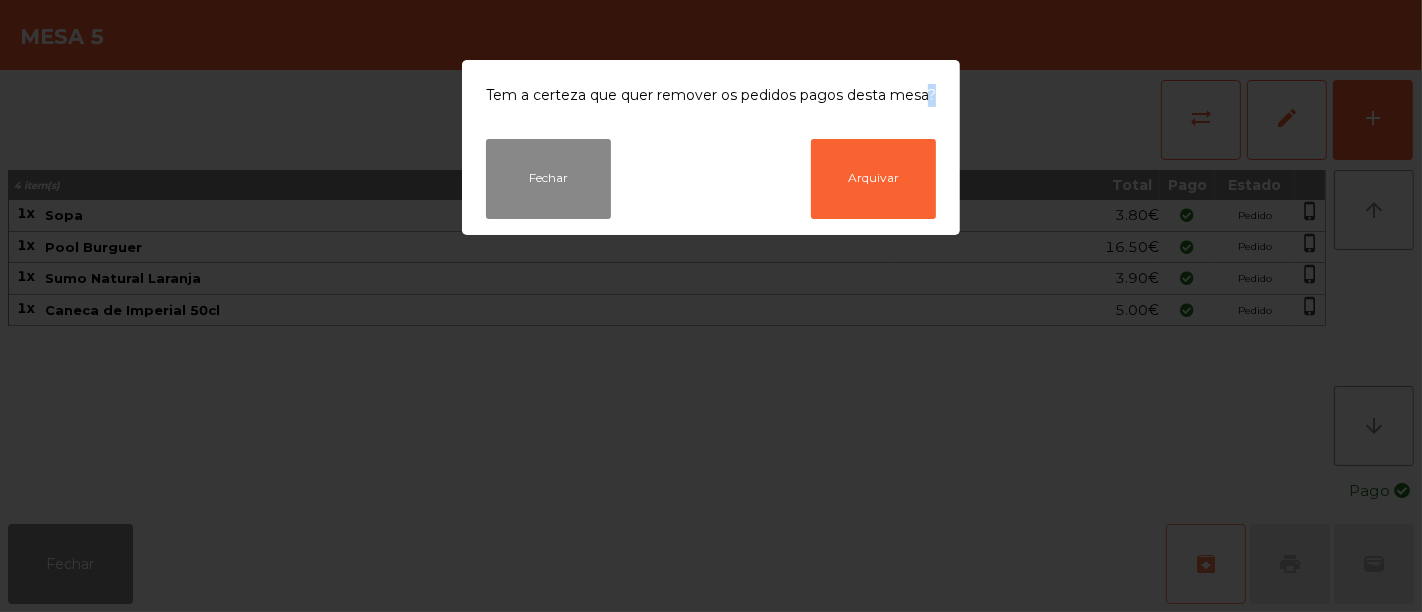 click on "Tem a certeza que quer remover os pedidos pagos desta mesa?  Fechar   Arquivar" 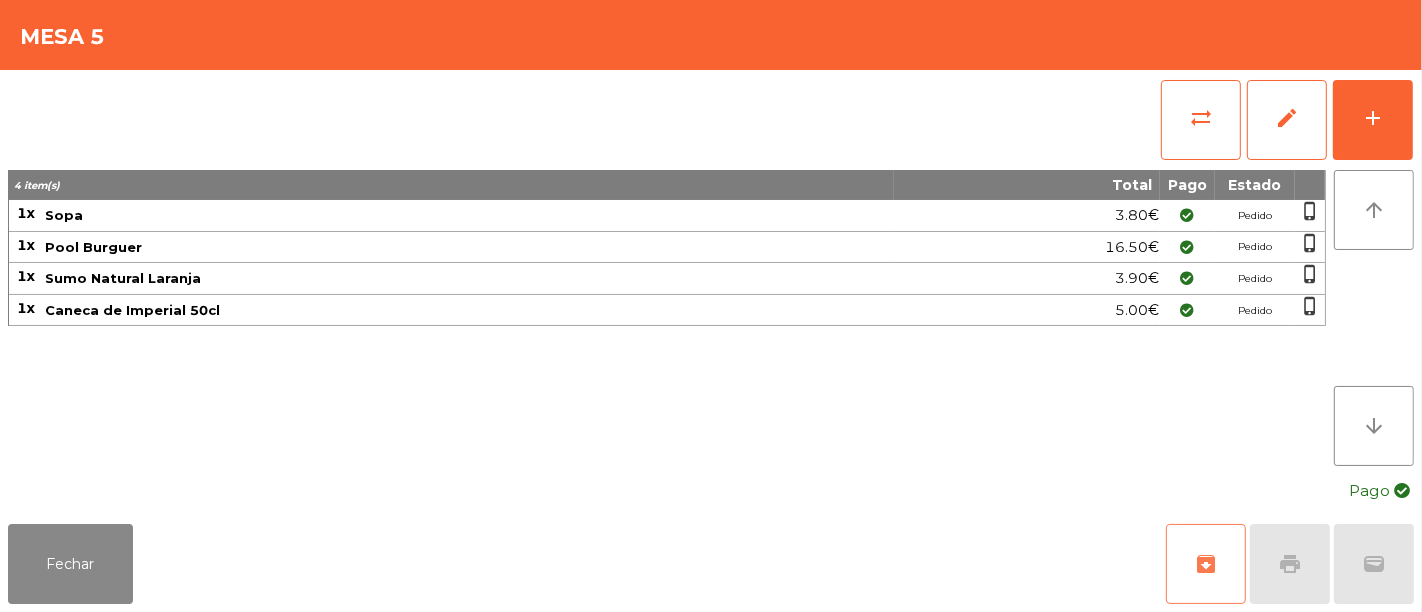 click on "archive" 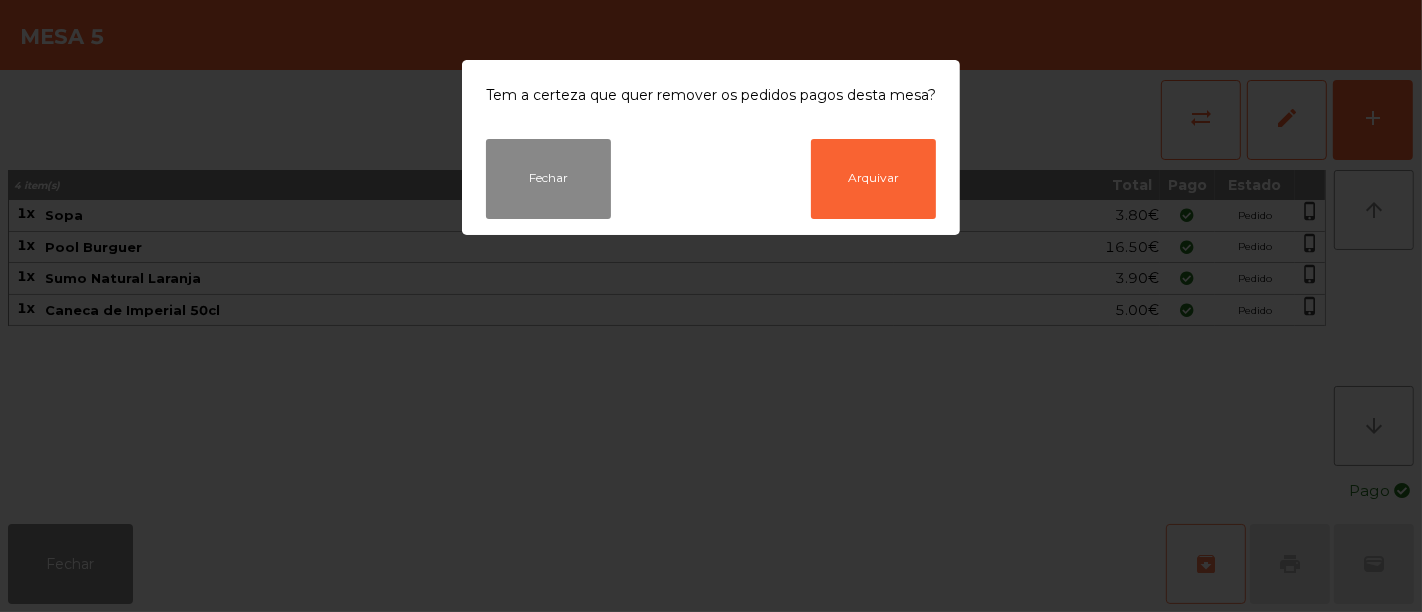 click on "Tem a certeza que quer remover os pedidos pagos desta mesa?  Fechar   Arquivar" 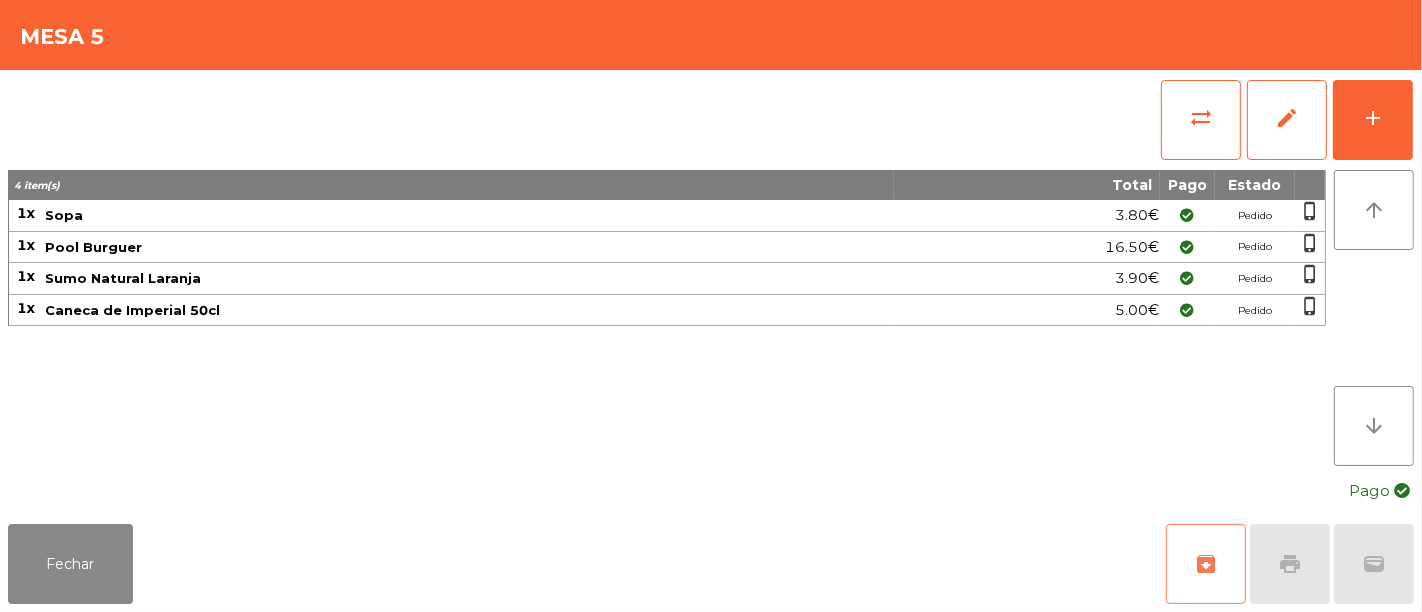 click on "archive" 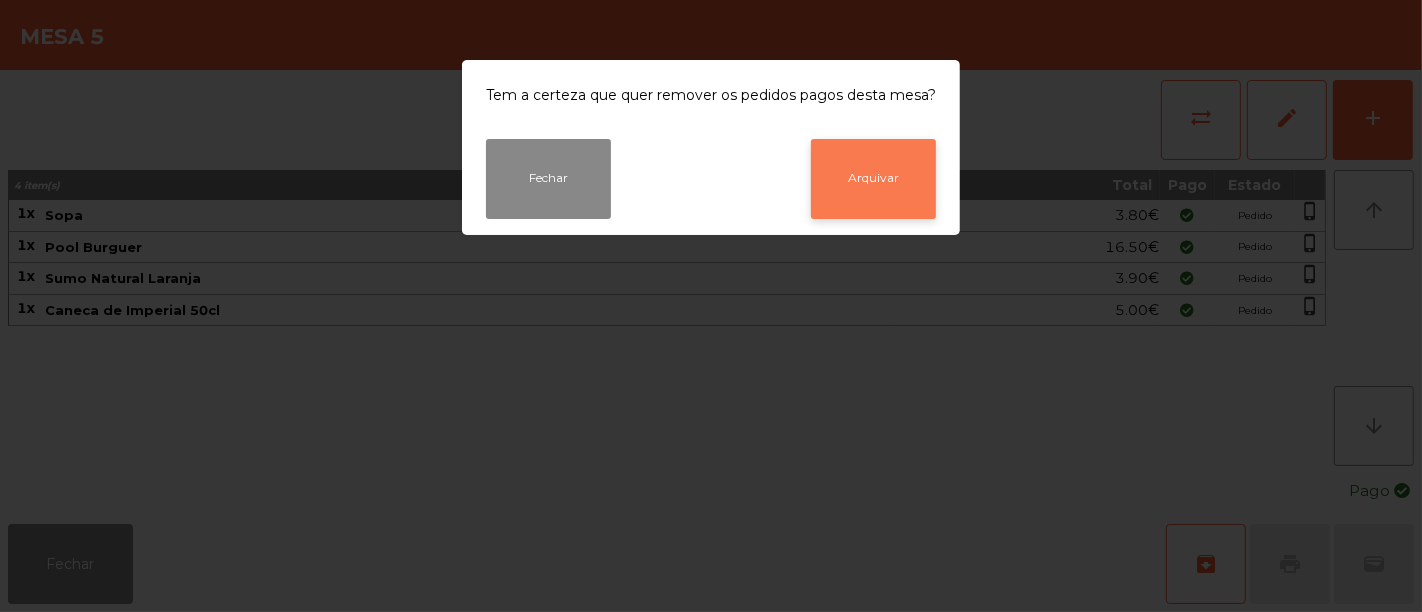 click on "Arquivar" 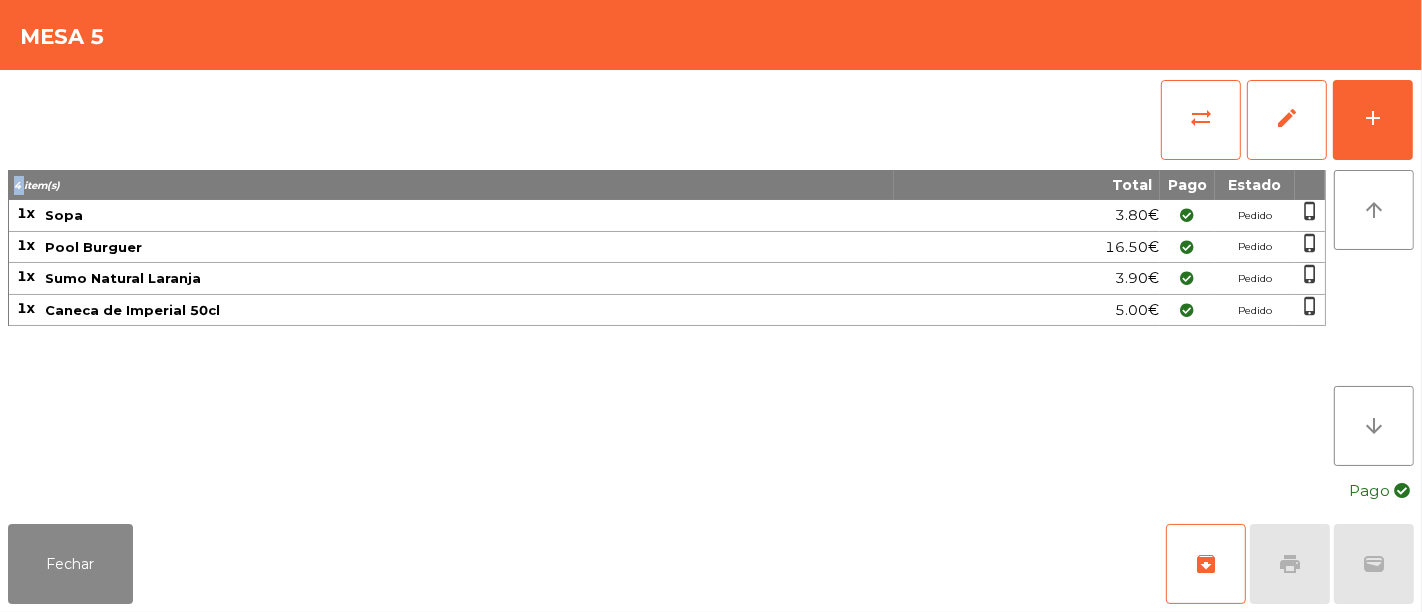 click on "sync_alt   edit   add" 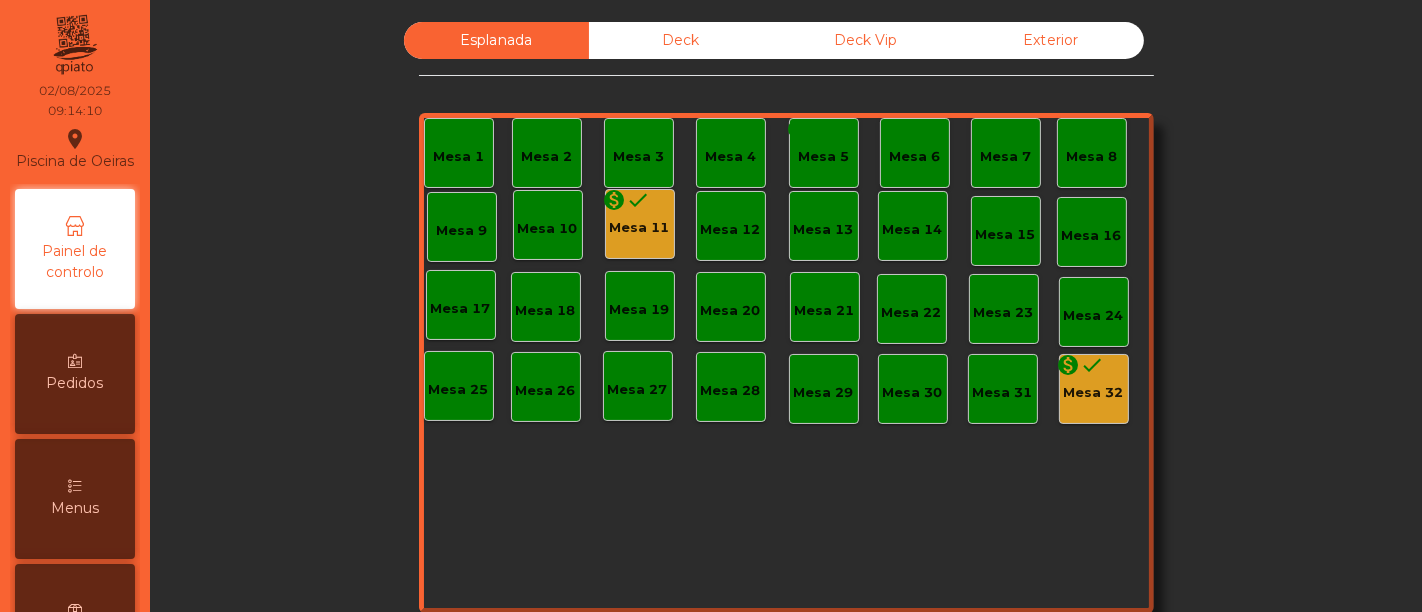 click on "Mesa 11" 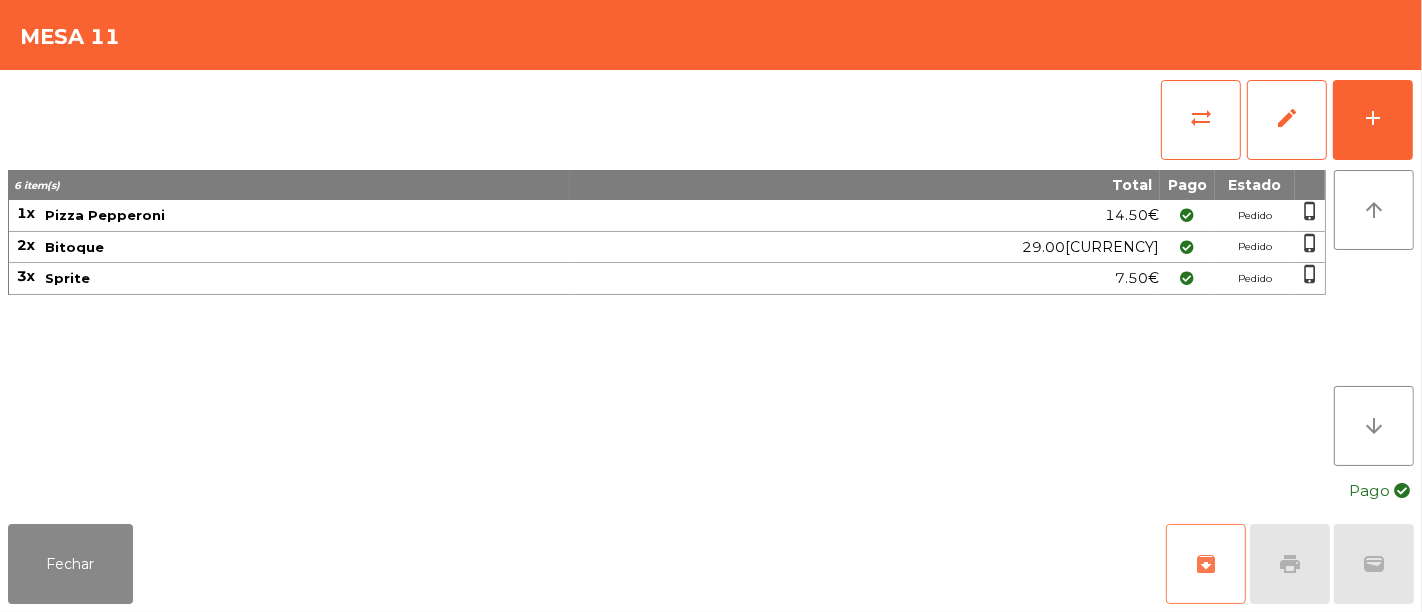 click on "archive" 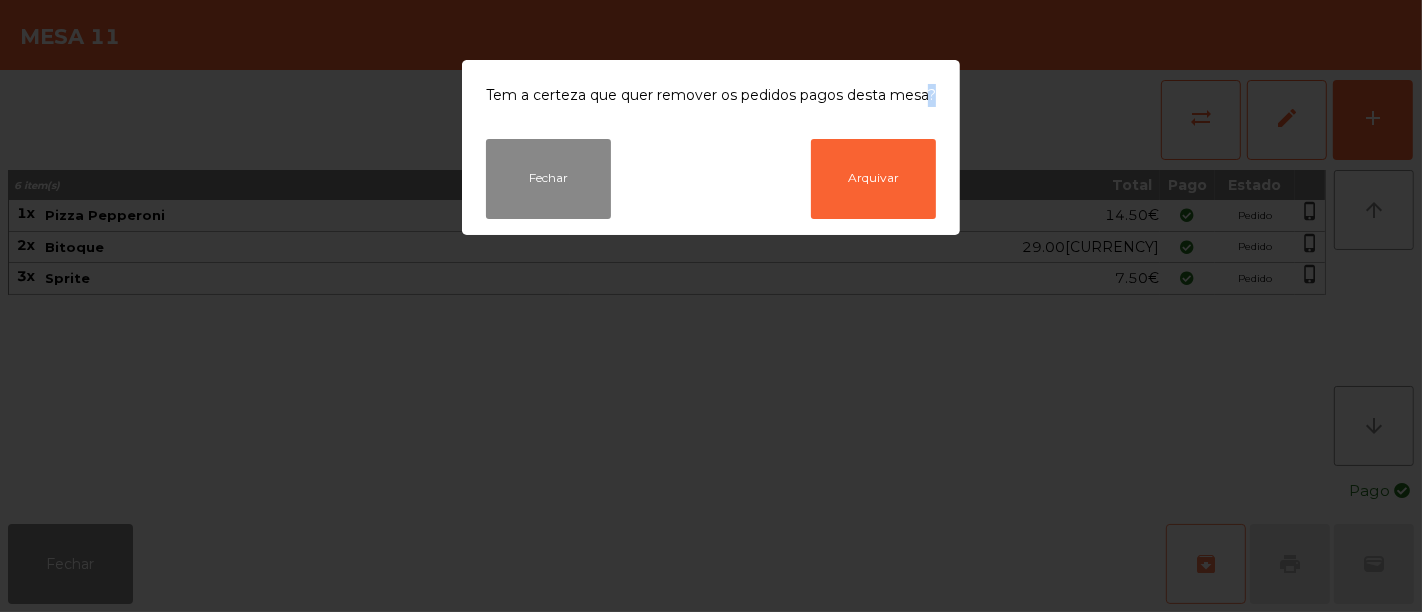 click on "Tem a certeza que quer remover os pedidos pagos desta mesa?  Fechar   Arquivar" 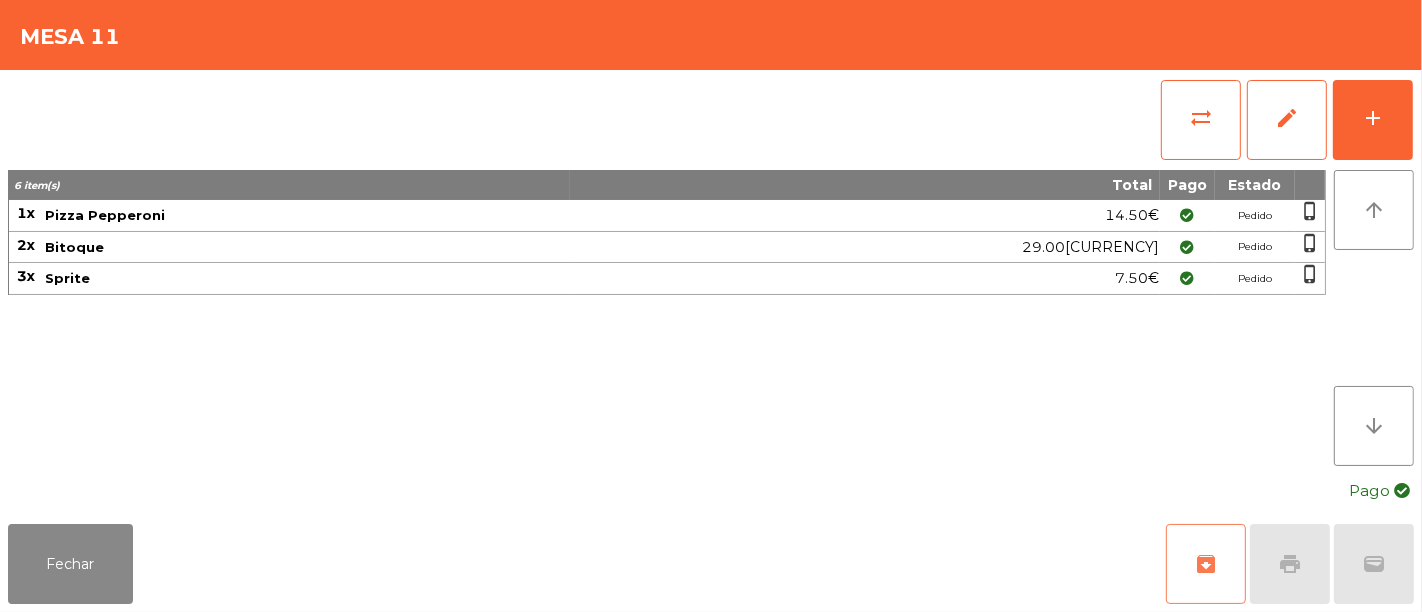 click on "archive" 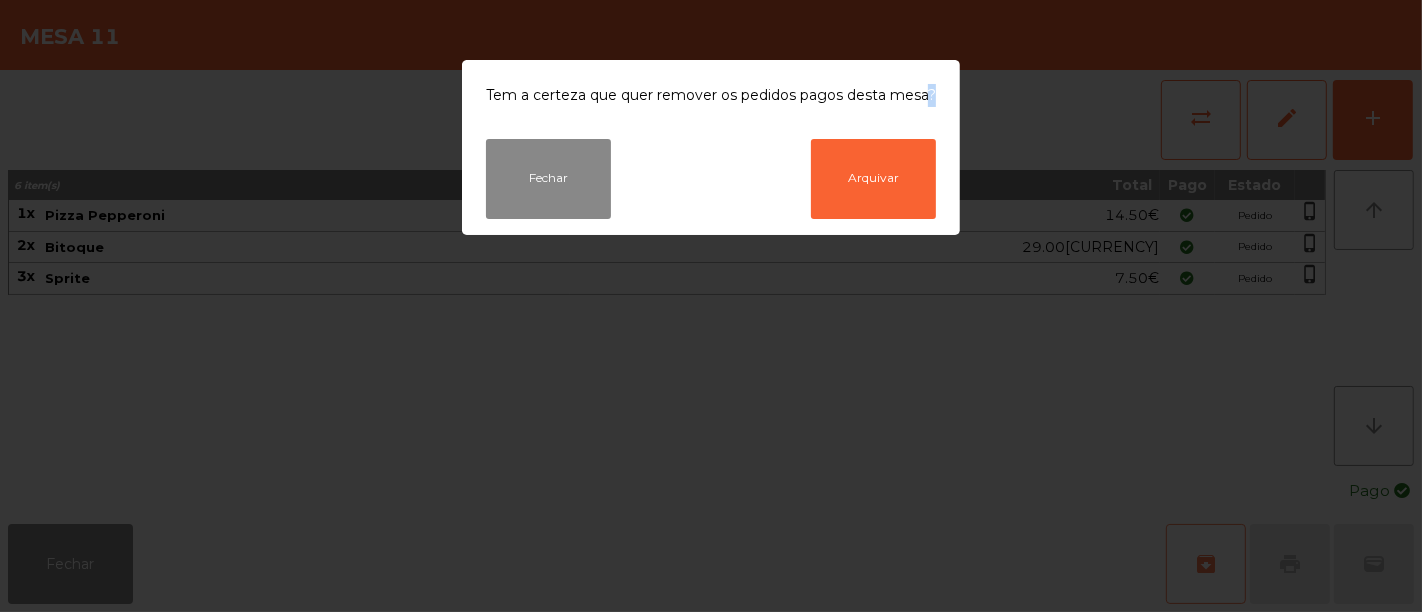 click on "Tem a certeza que quer remover os pedidos pagos desta mesa?  Fechar   Arquivar" 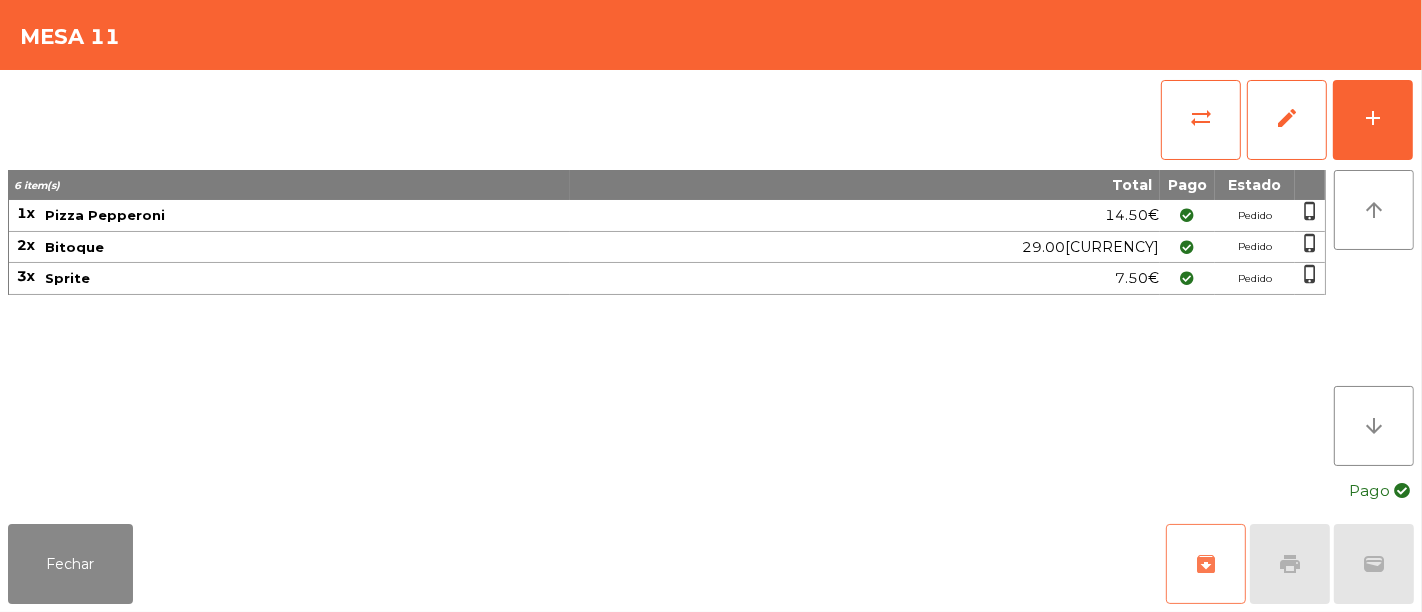 click on "archive" 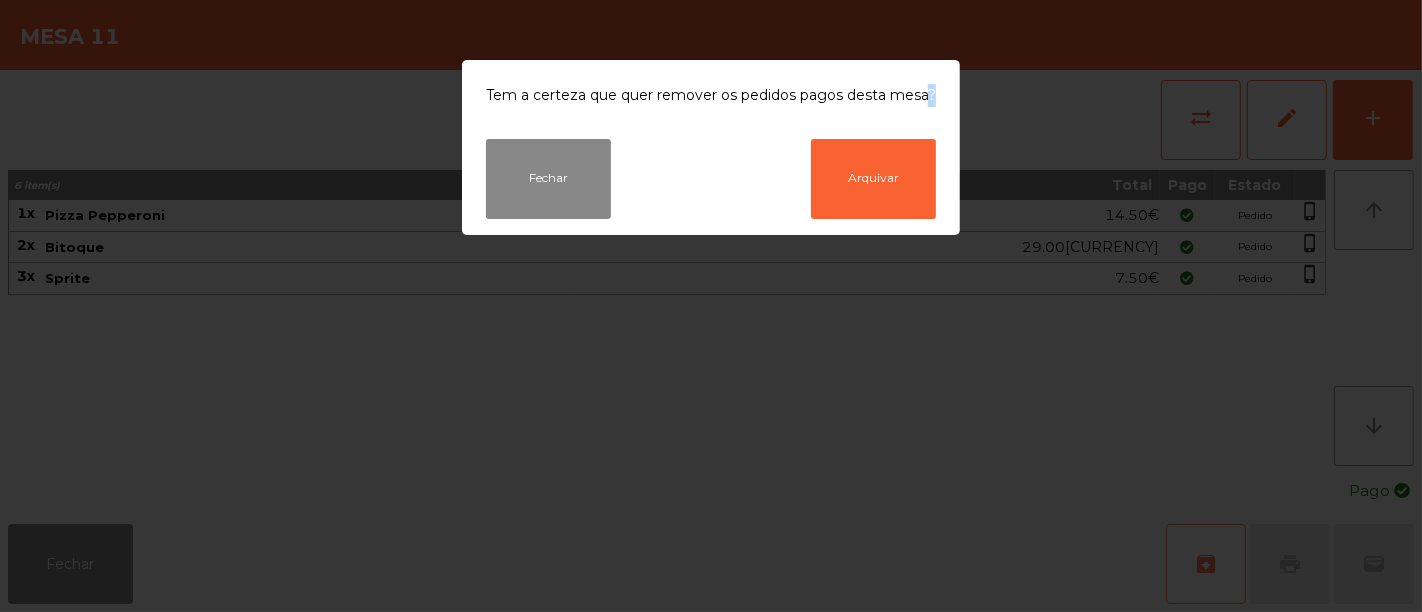 click on "Tem a certeza que quer remover os pedidos pagos desta mesa?  Fechar   Arquivar" 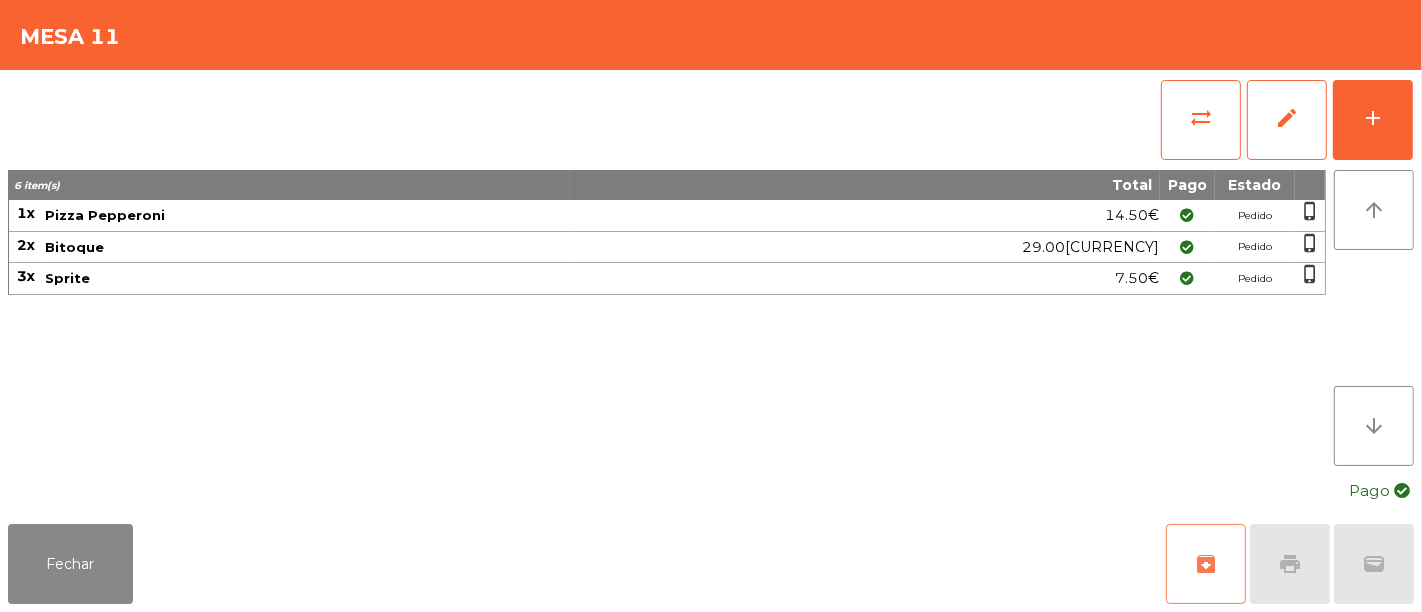 click on "archive" 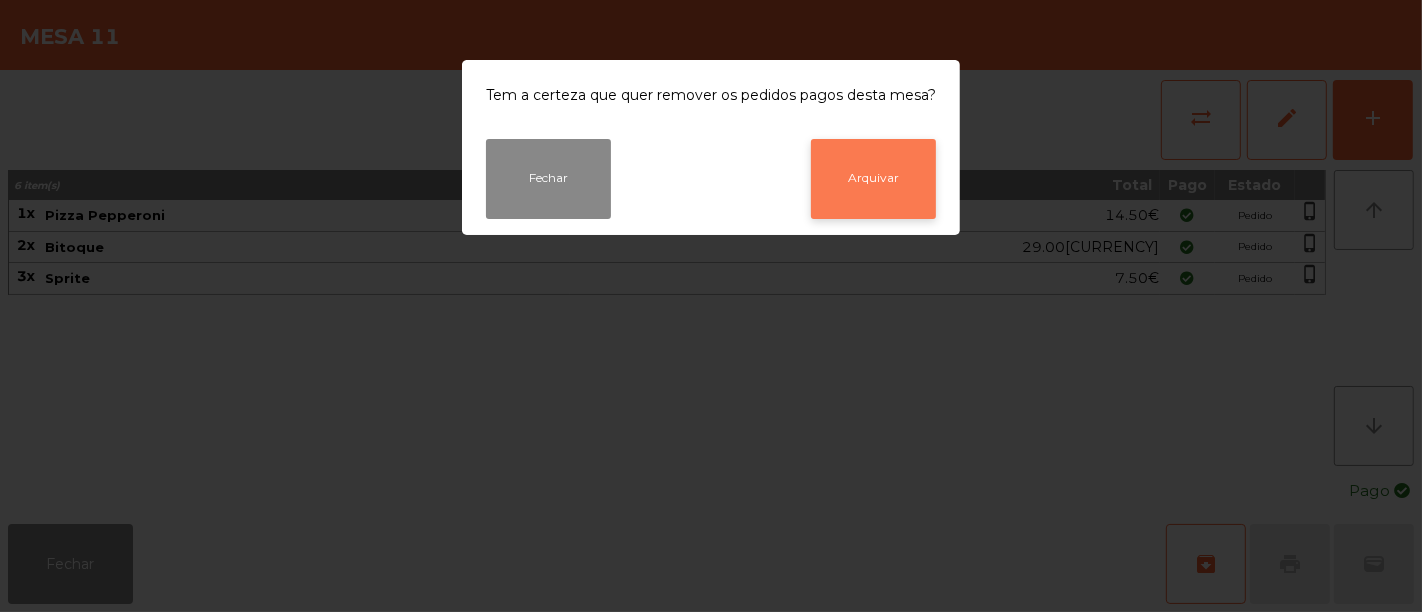 click on "Arquivar" 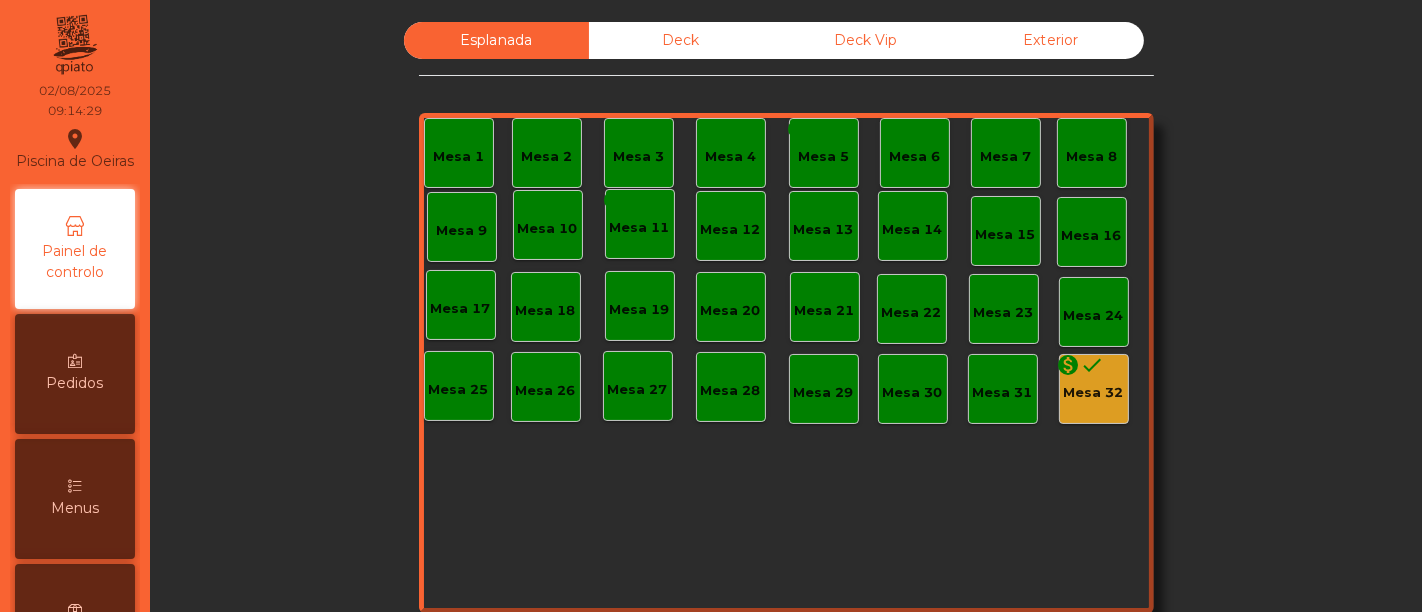 click on "Mesa 32" 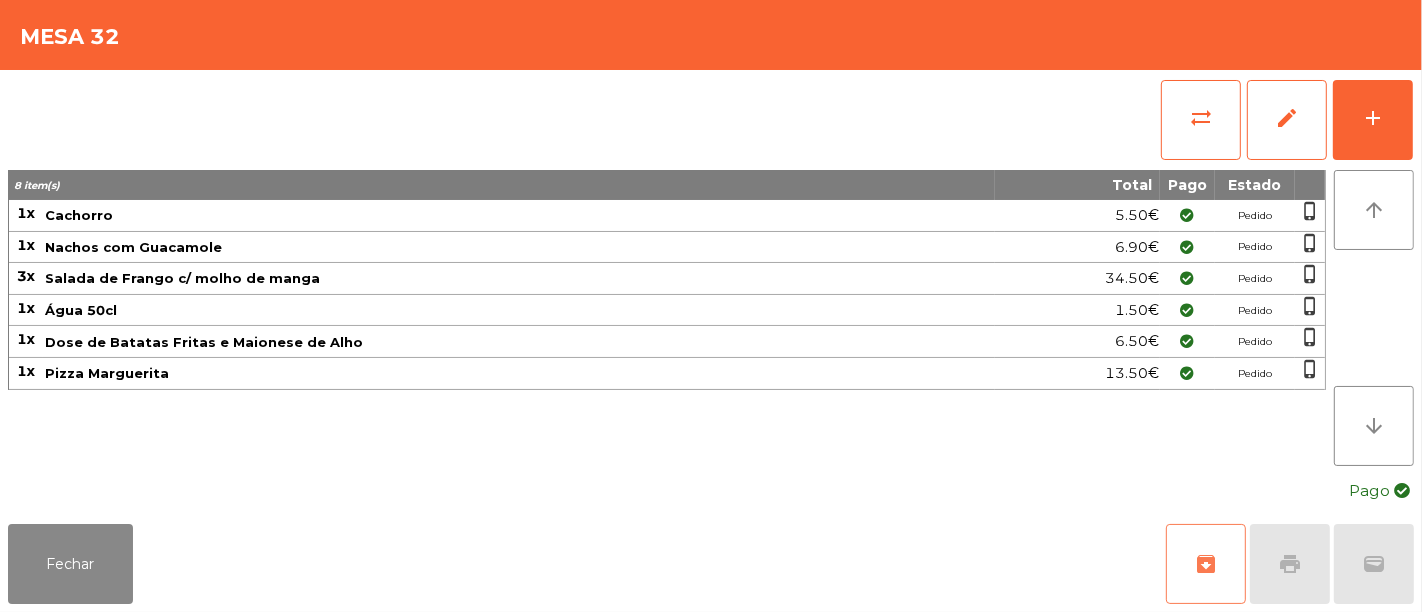 click on "archive" 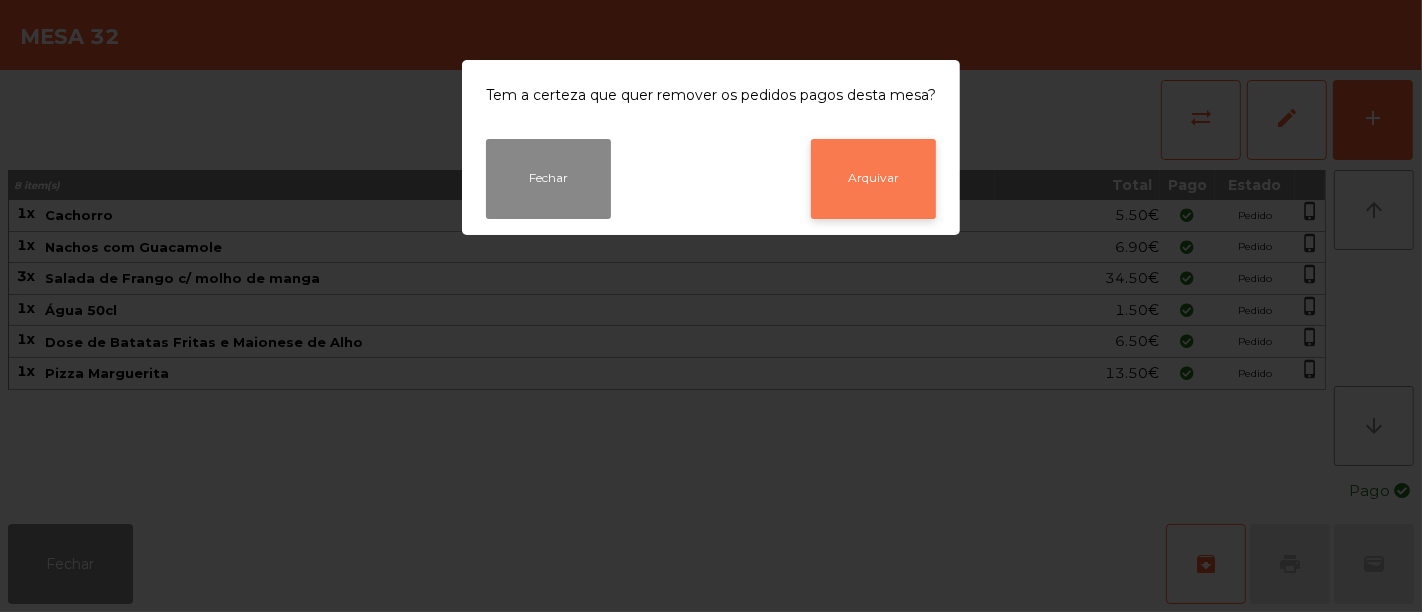 click on "Arquivar" 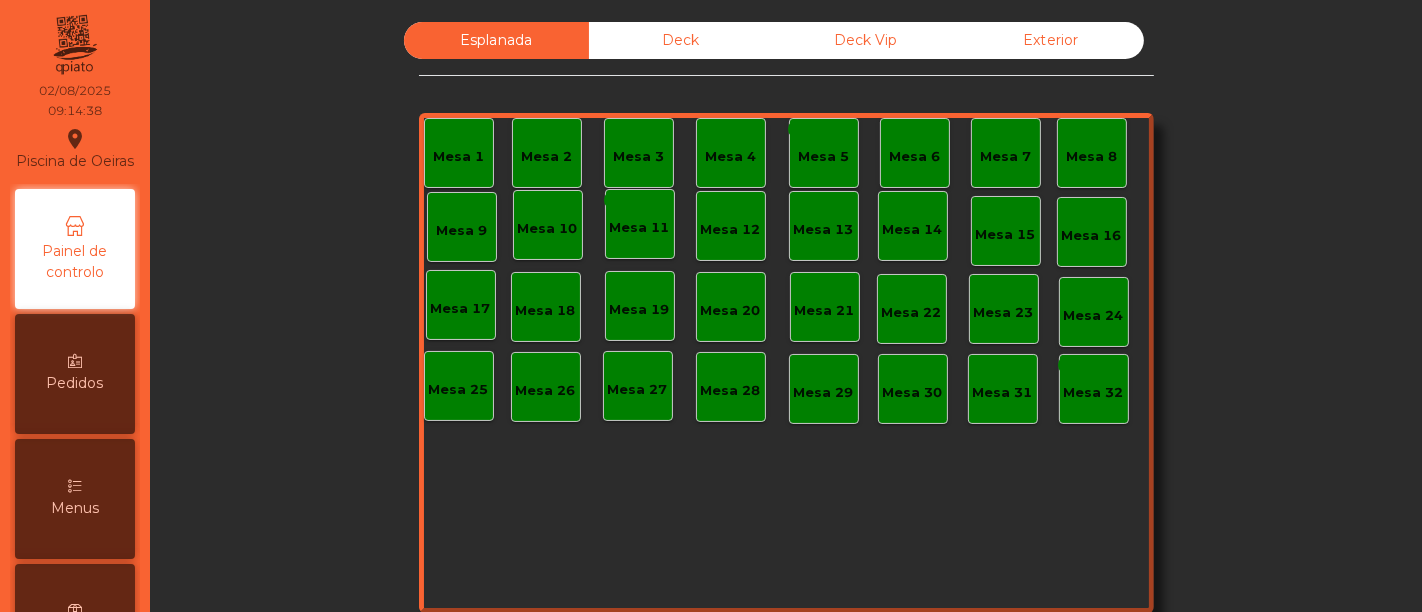 click on "Deck" 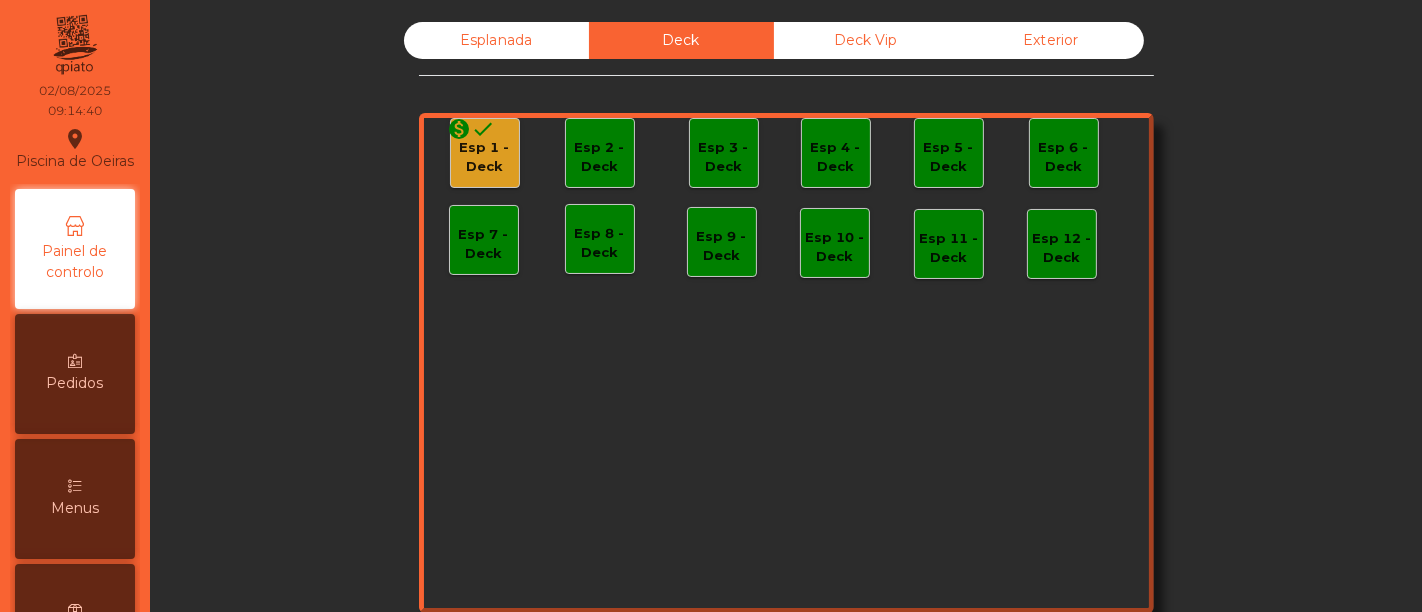 click on "Esp 1 - Deck" 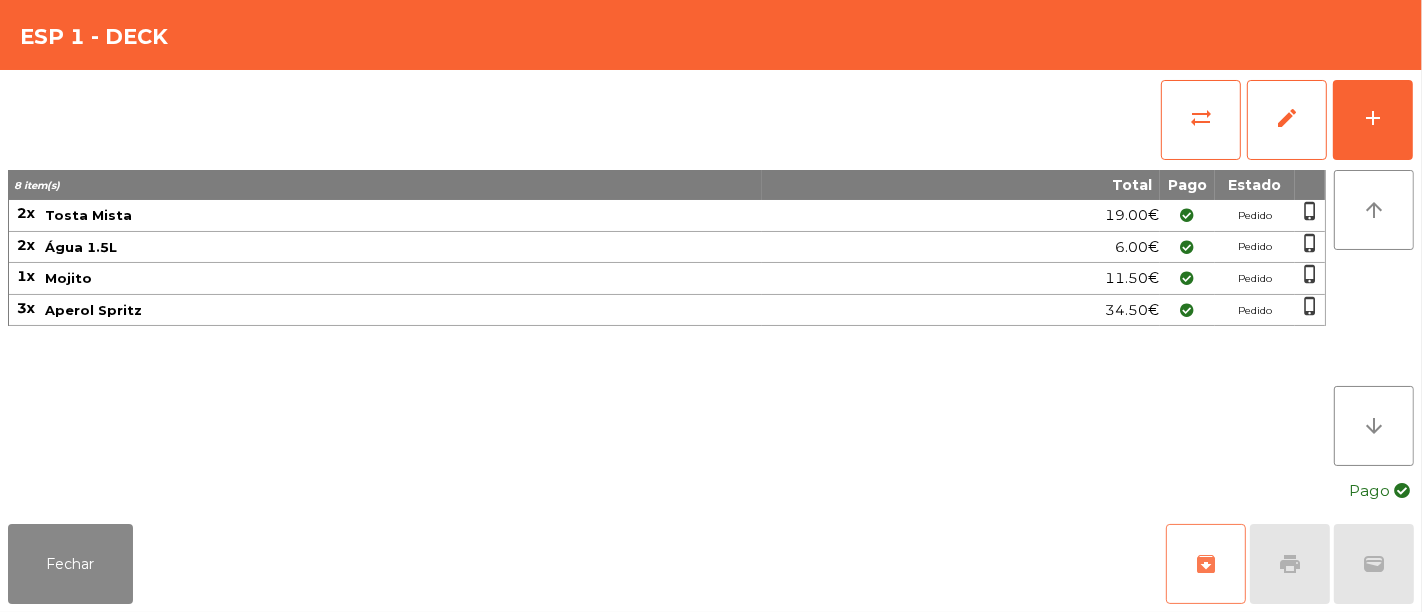 click on "archive" 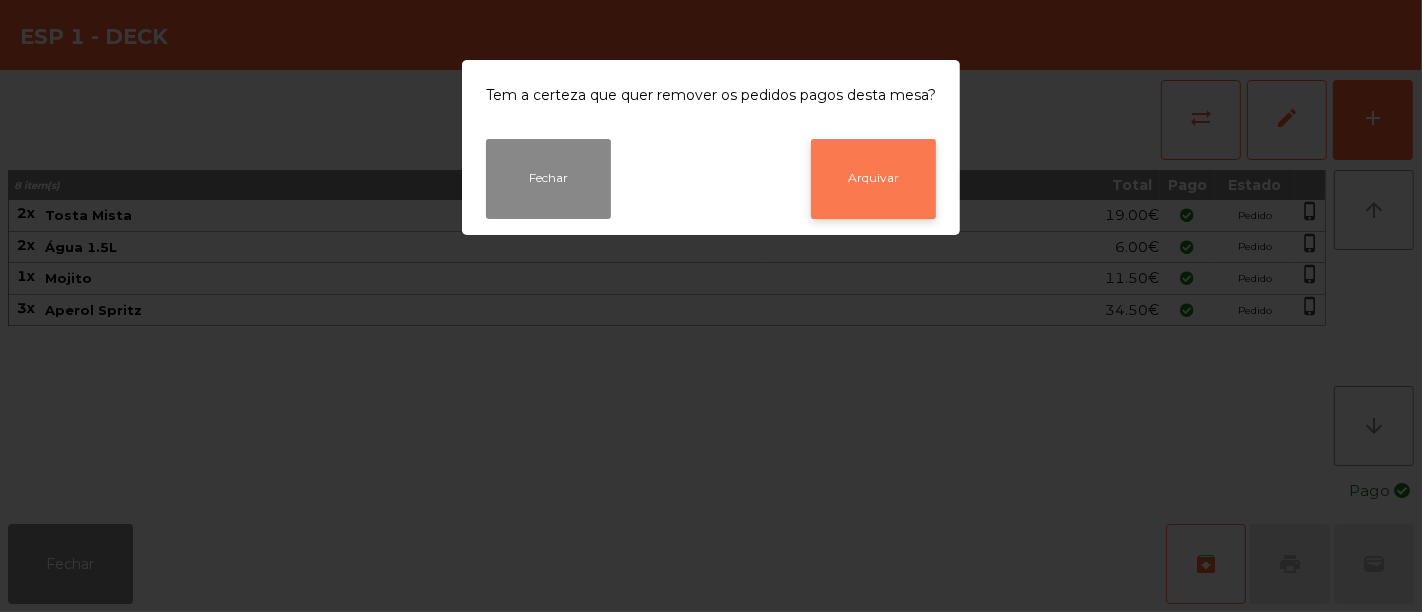 click on "Arquivar" 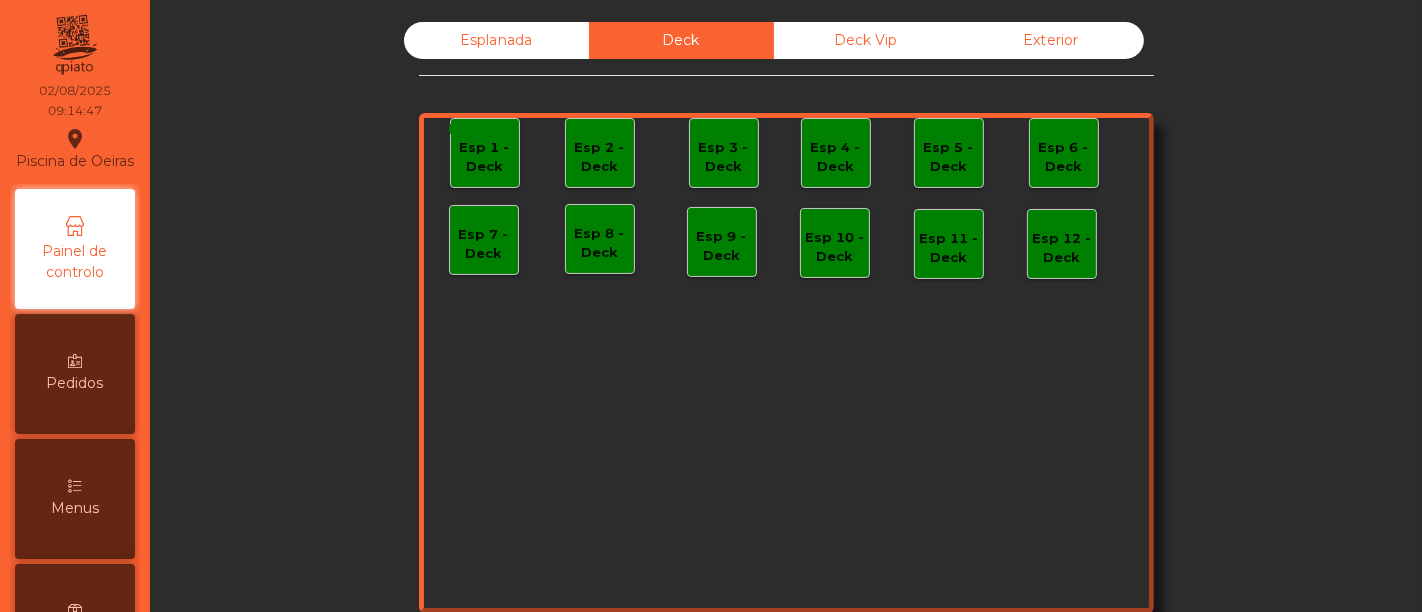 click on "Deck Vip" 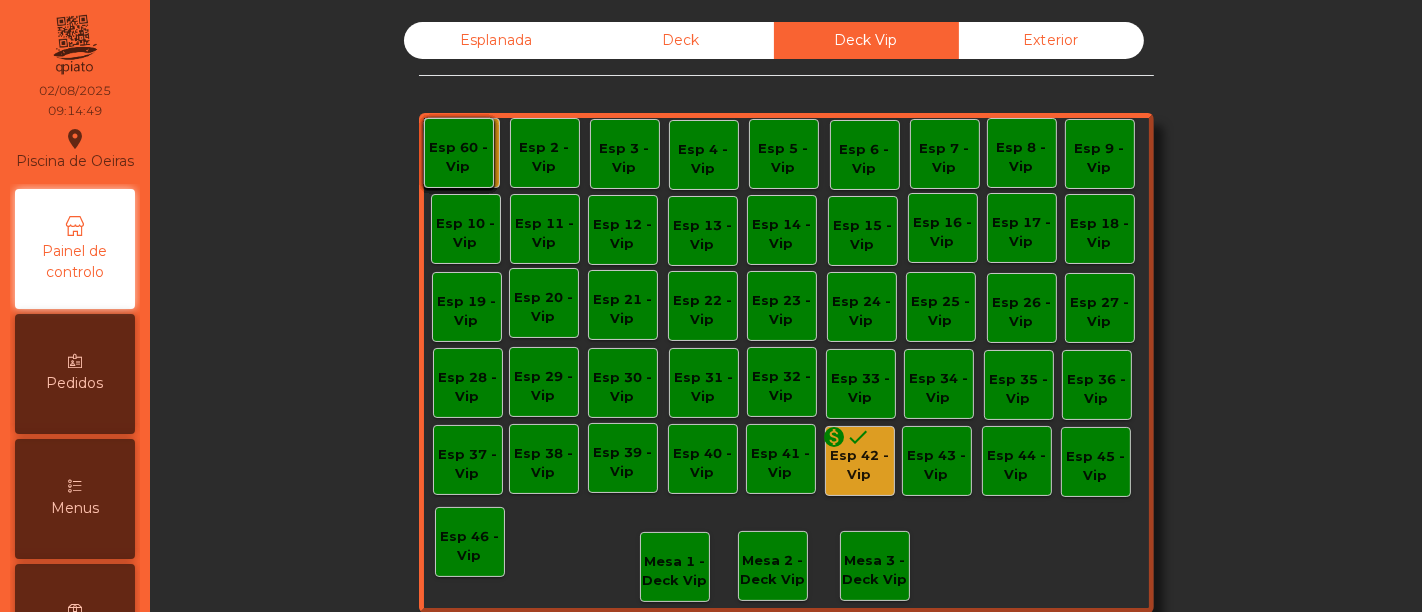 click on "done" 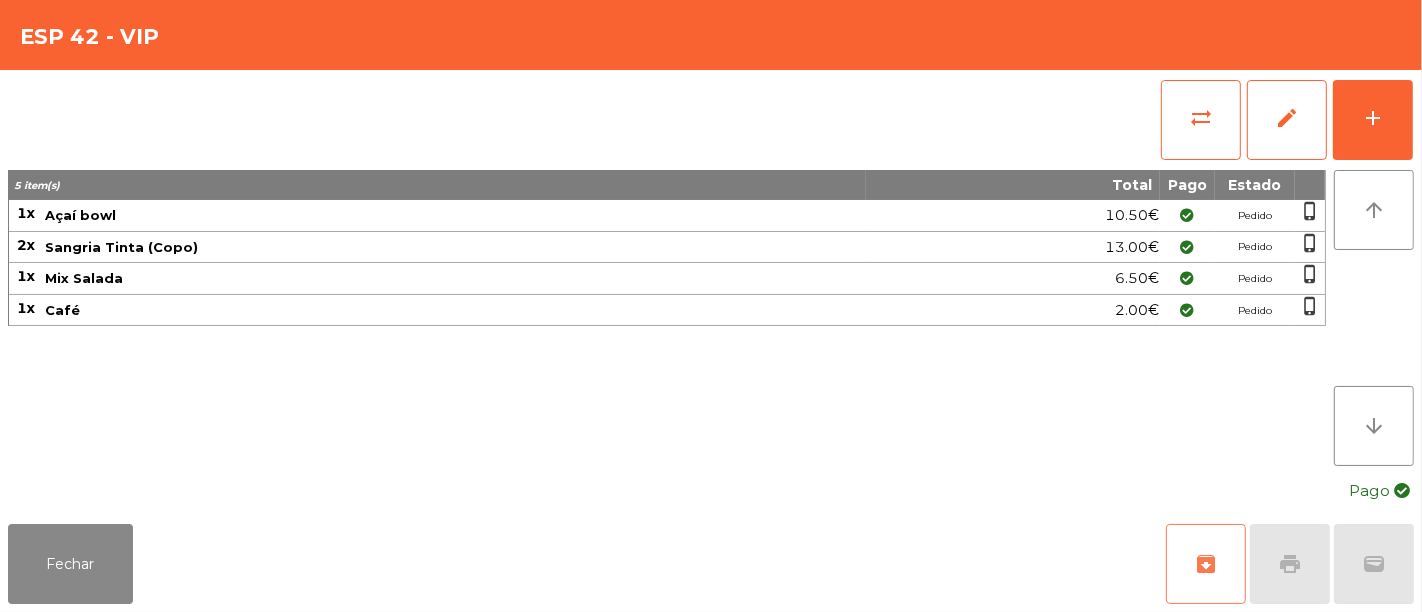 click on "archive" 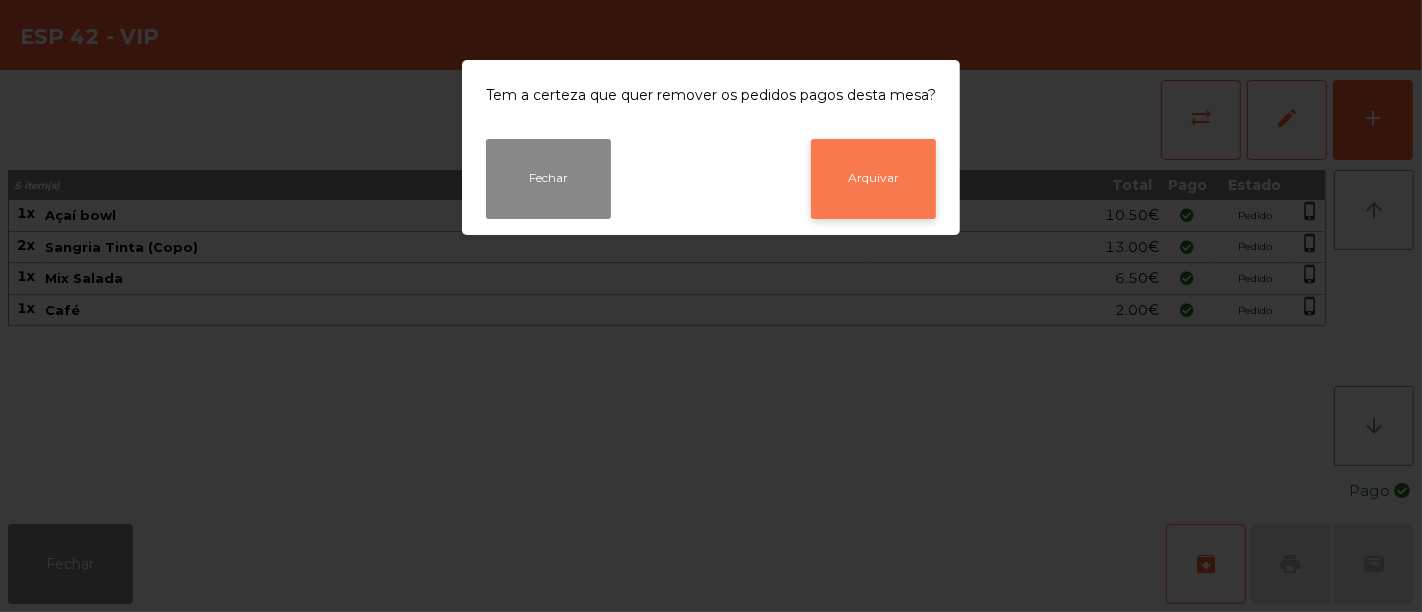 click on "Arquivar" 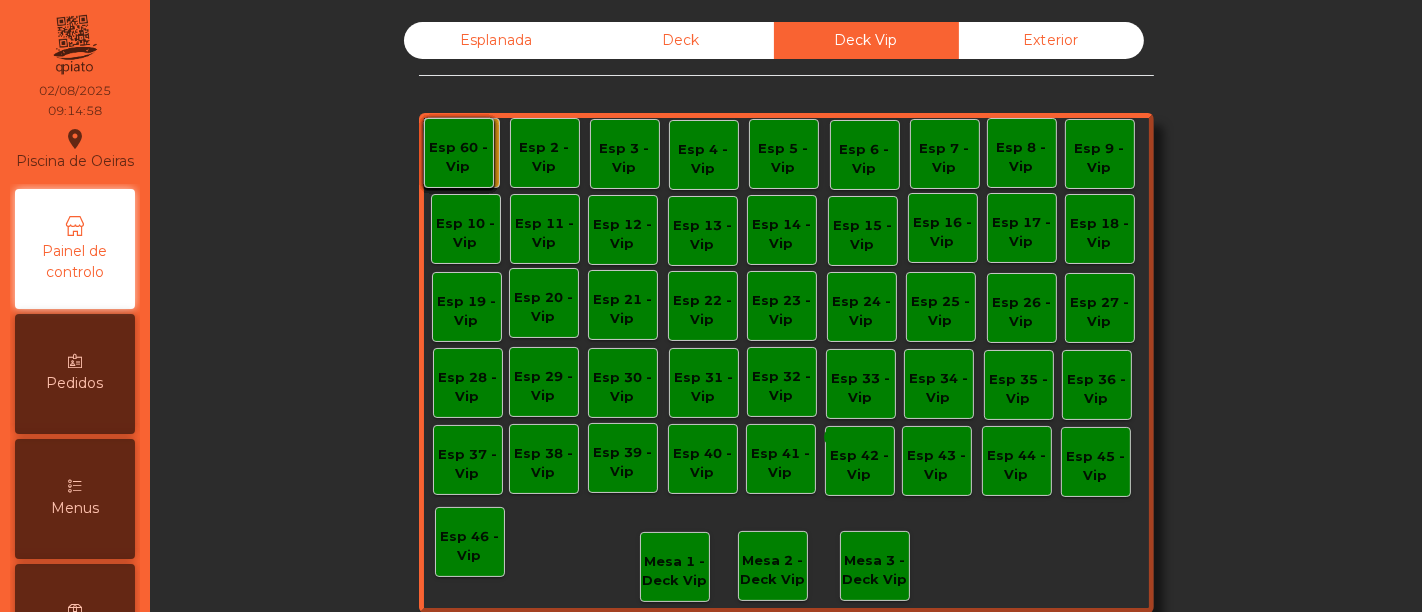 click on "Esplanada" 